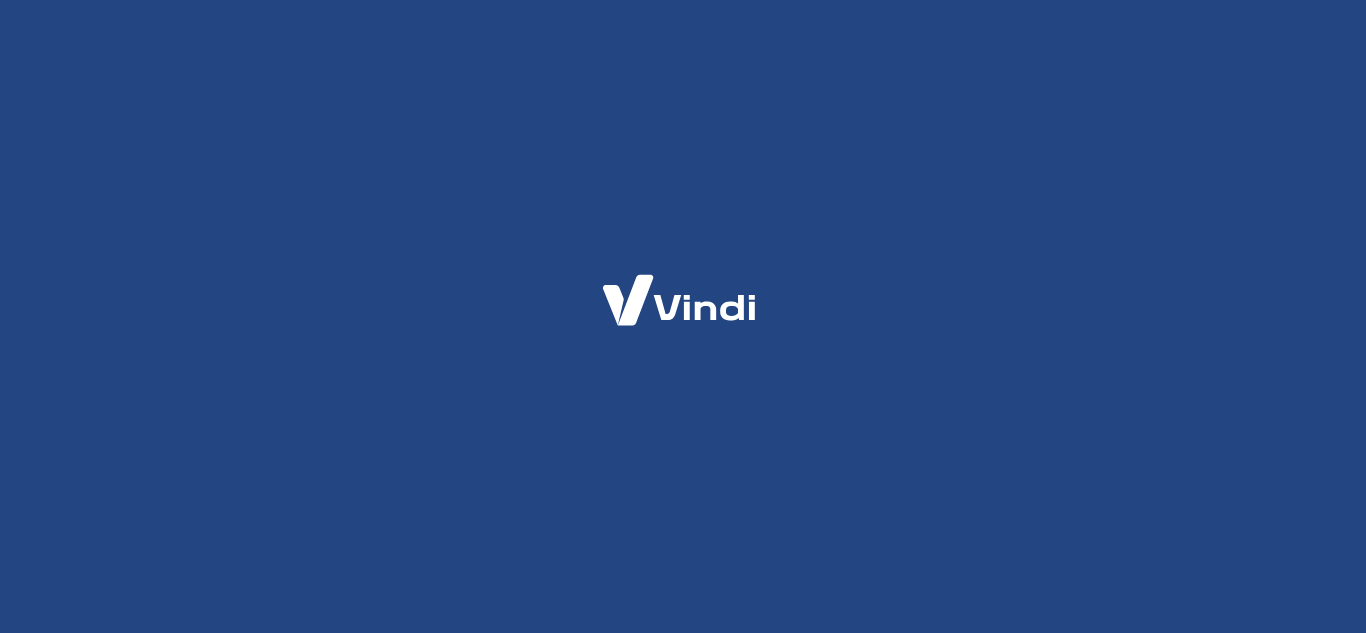 scroll, scrollTop: 0, scrollLeft: 0, axis: both 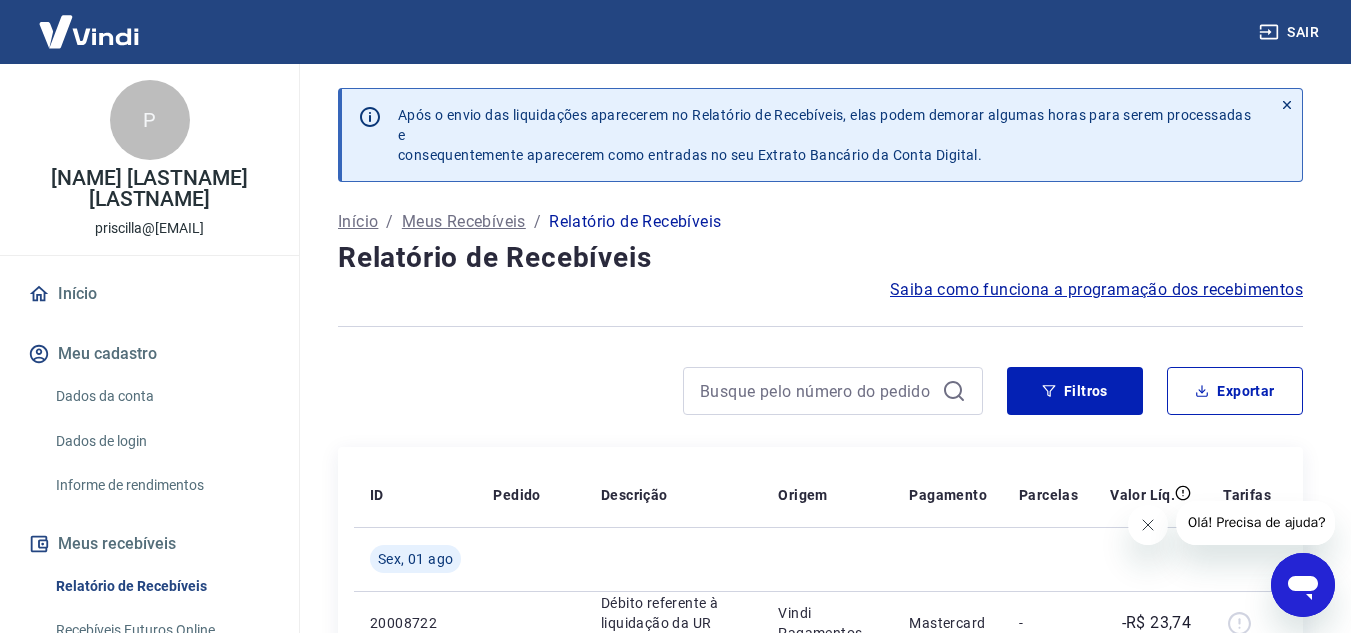 click at bounding box center (1147, 525) 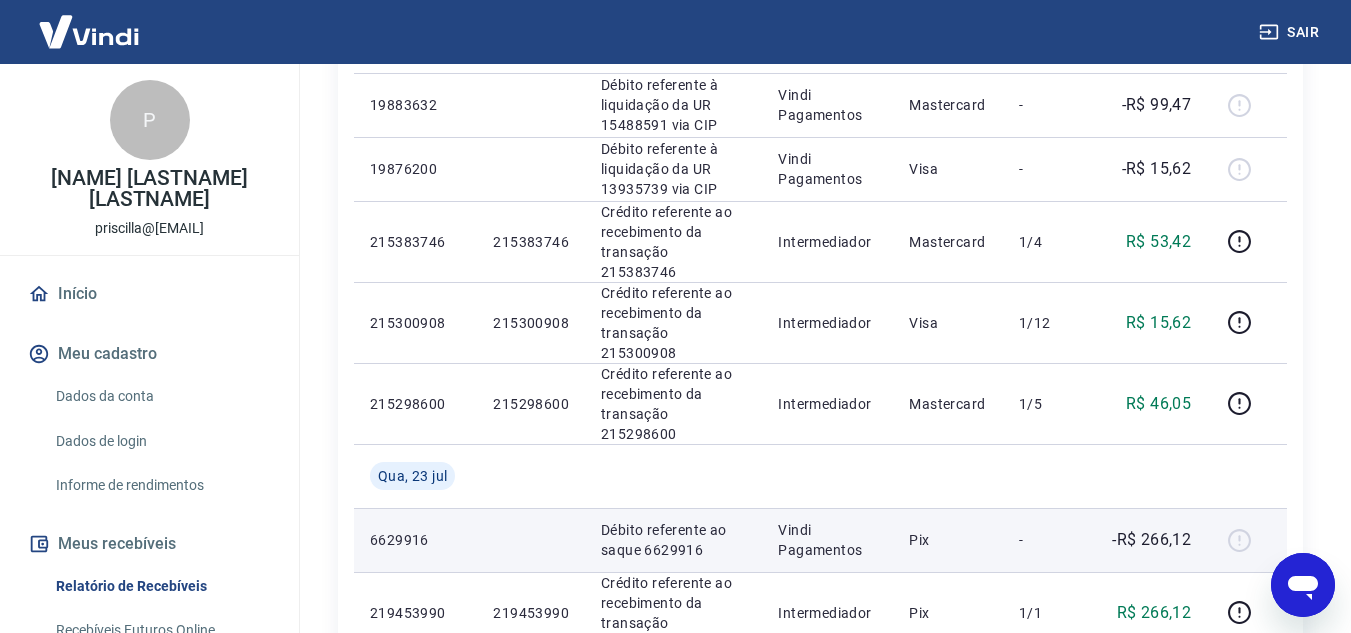 scroll, scrollTop: 900, scrollLeft: 0, axis: vertical 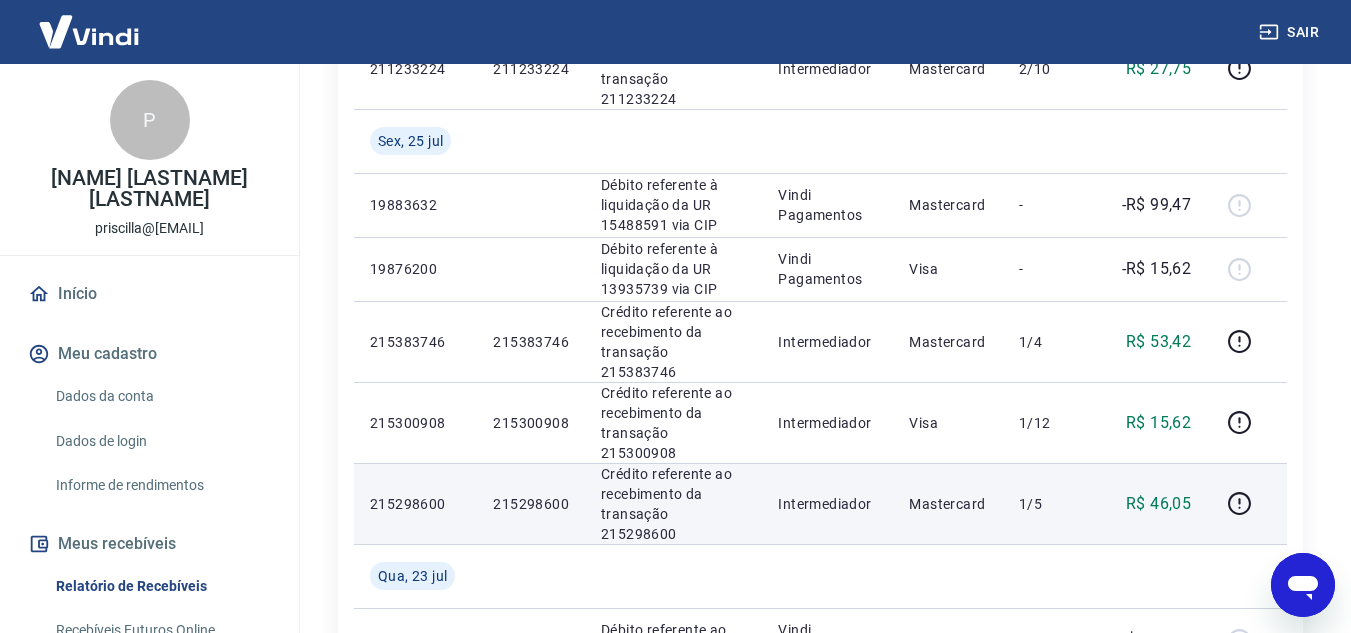 click on "215298600" at bounding box center [415, 504] 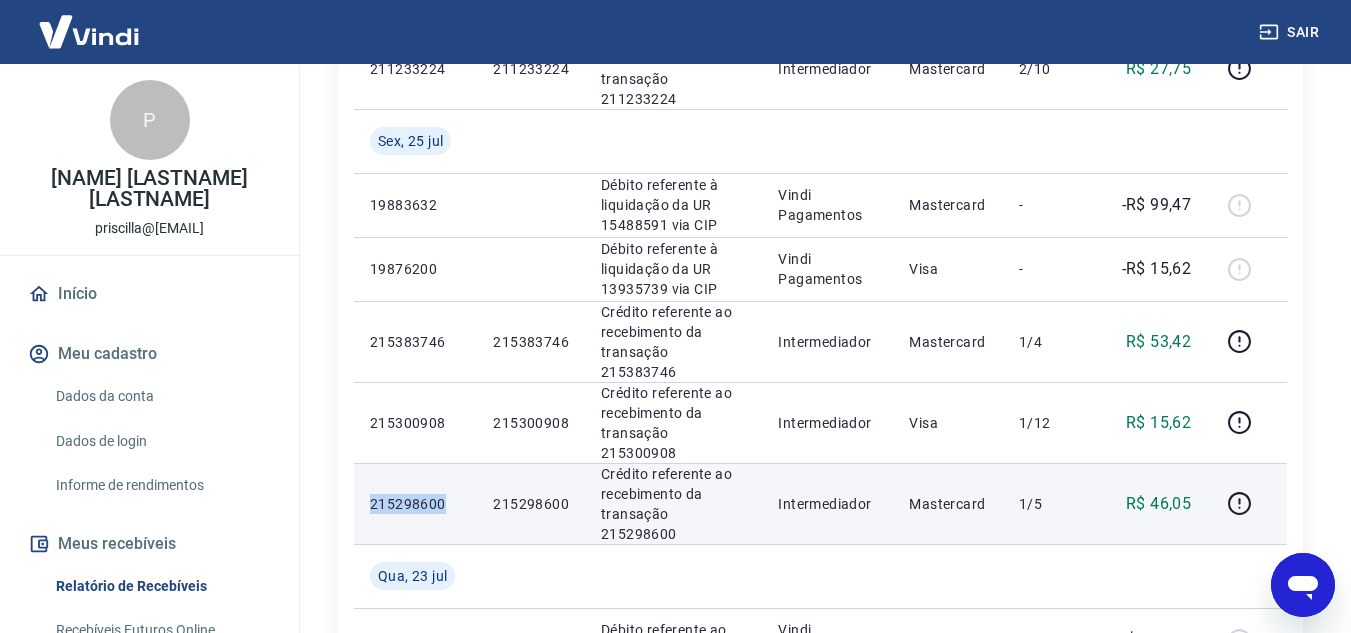 click on "215298600" at bounding box center [415, 504] 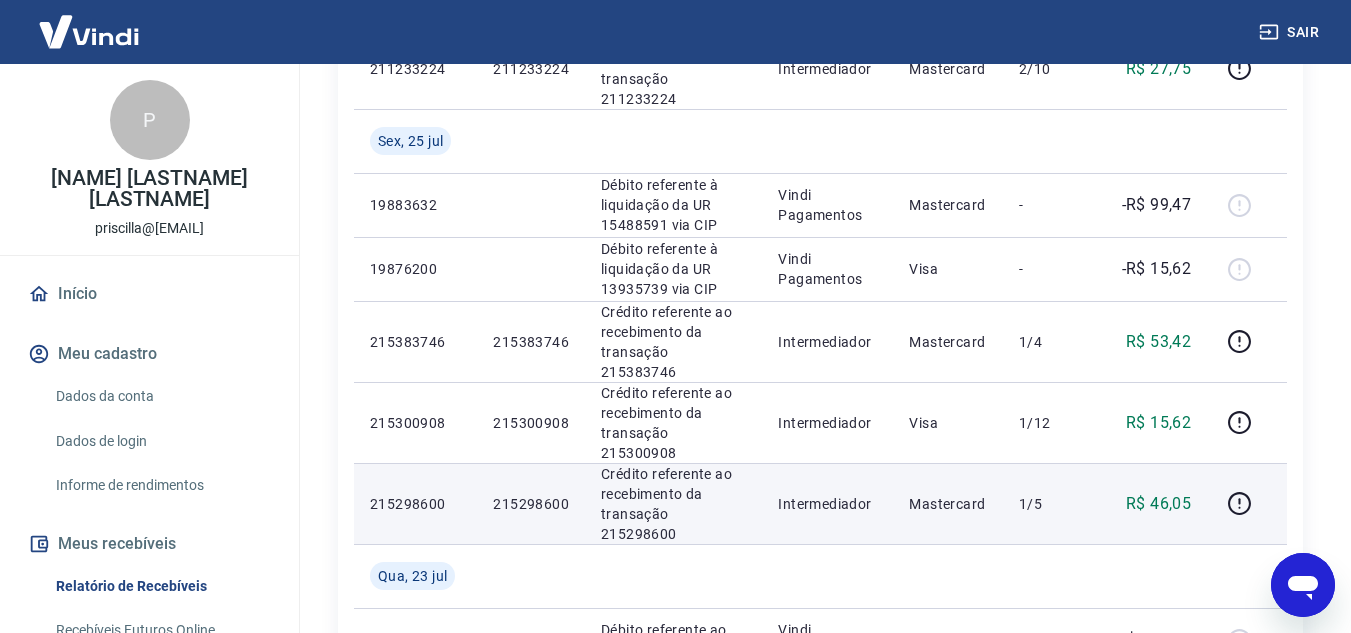 click on "R$ 46,05" at bounding box center (1158, 504) 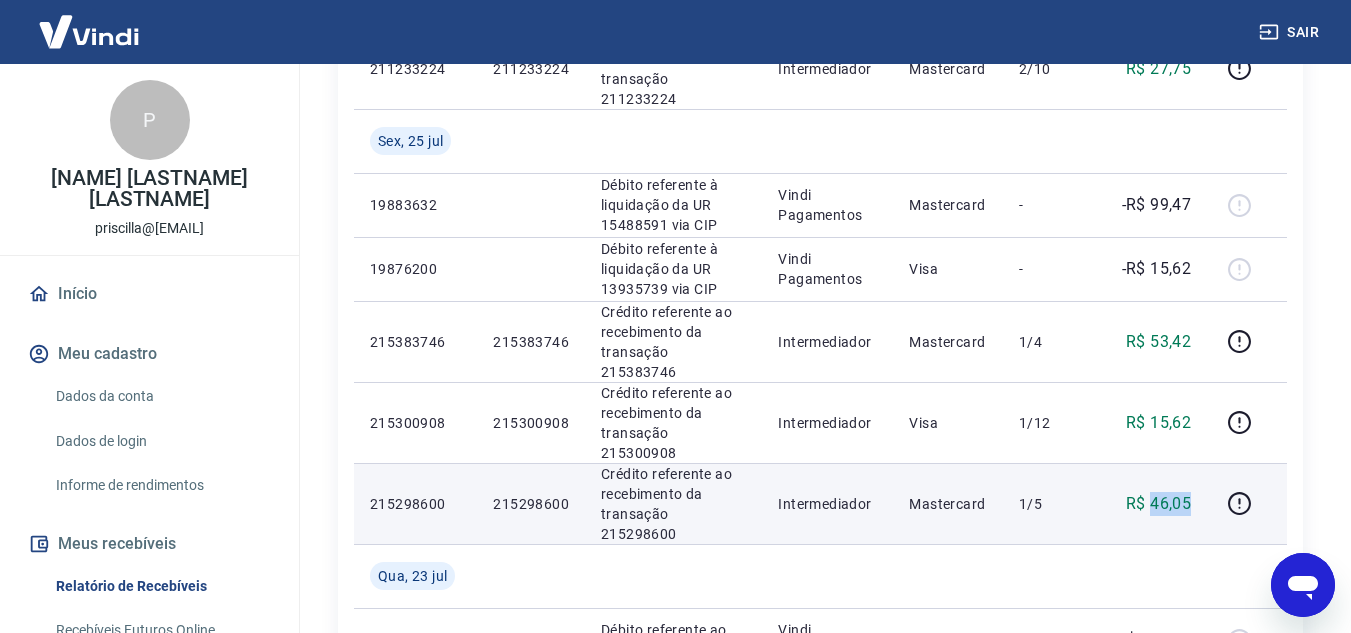 click on "R$ 46,05" at bounding box center (1158, 504) 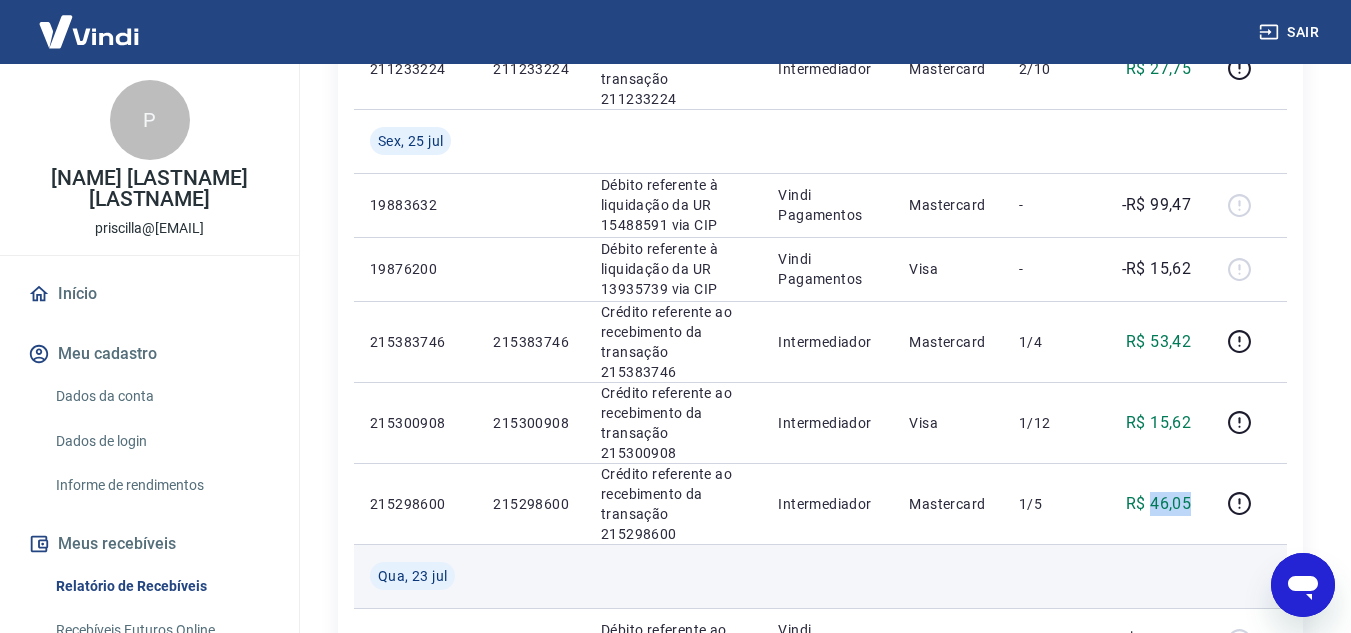 scroll, scrollTop: 800, scrollLeft: 0, axis: vertical 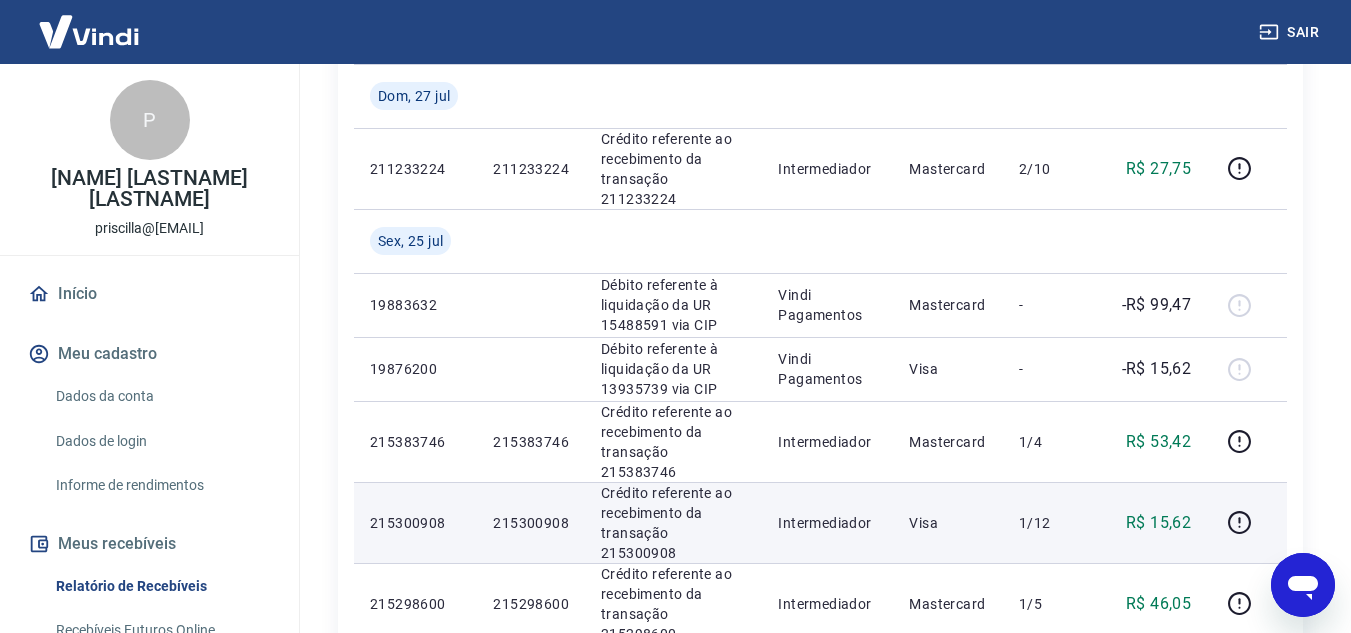click on "215300908" at bounding box center [415, 523] 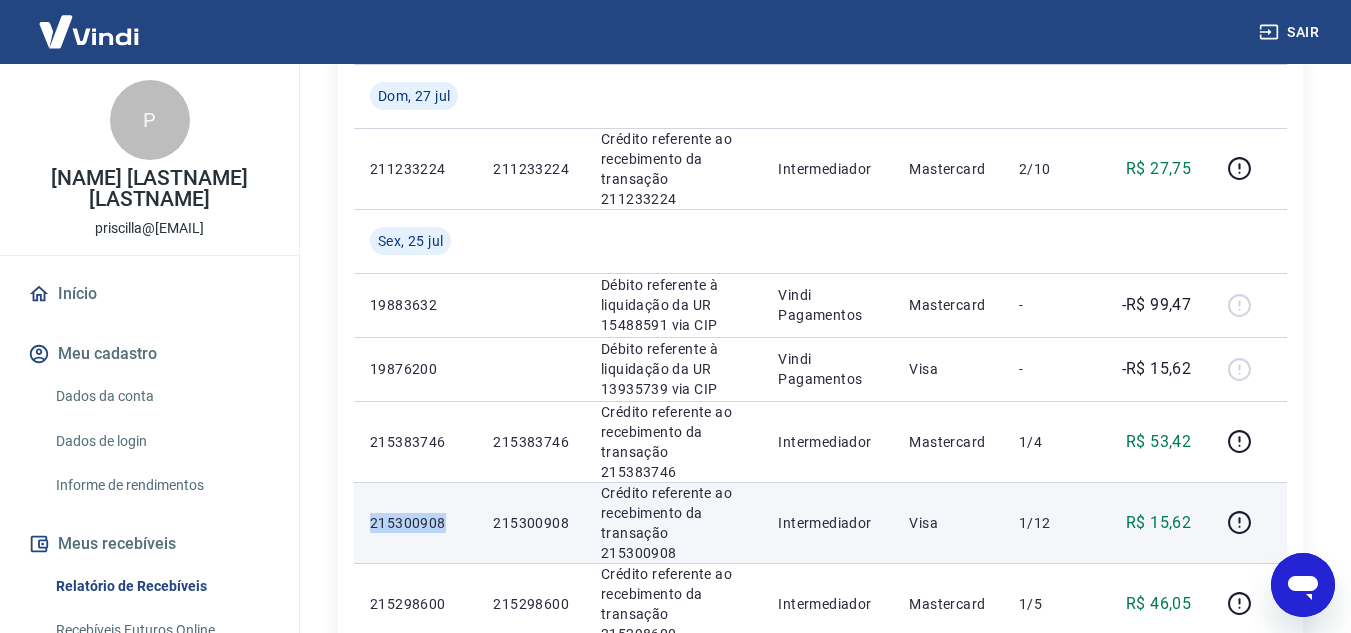 click on "215300908" at bounding box center [415, 523] 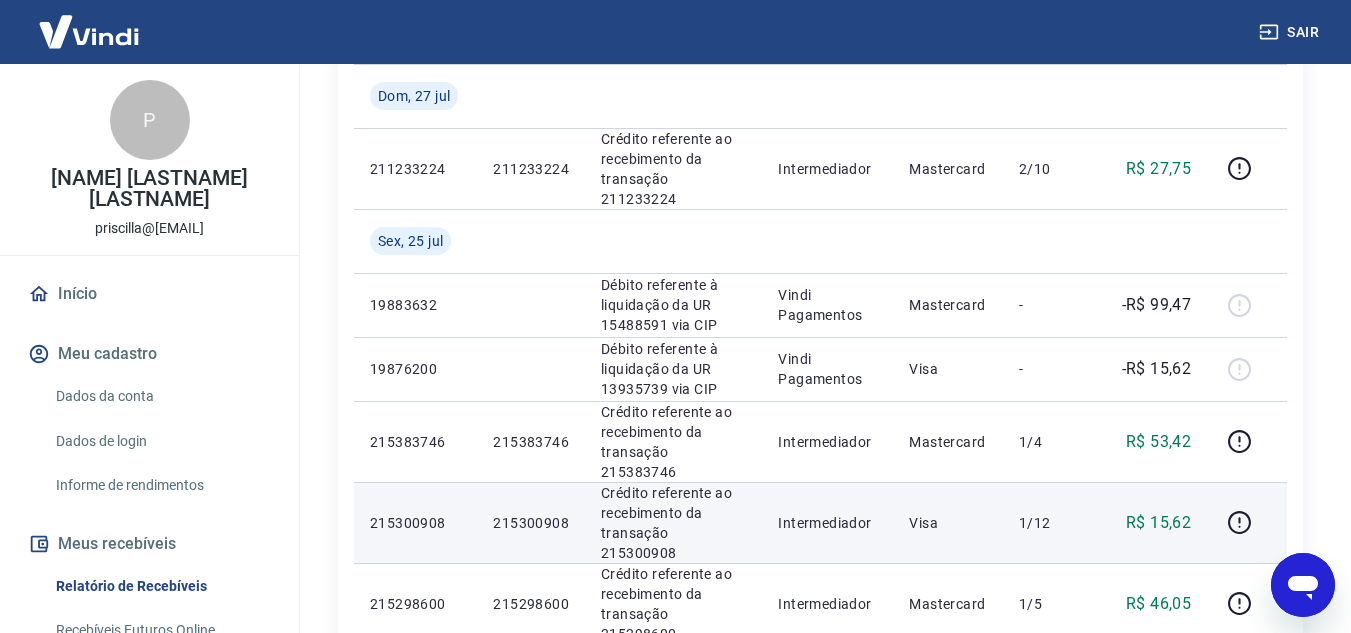 click on "R$ 15,62" at bounding box center [1158, 523] 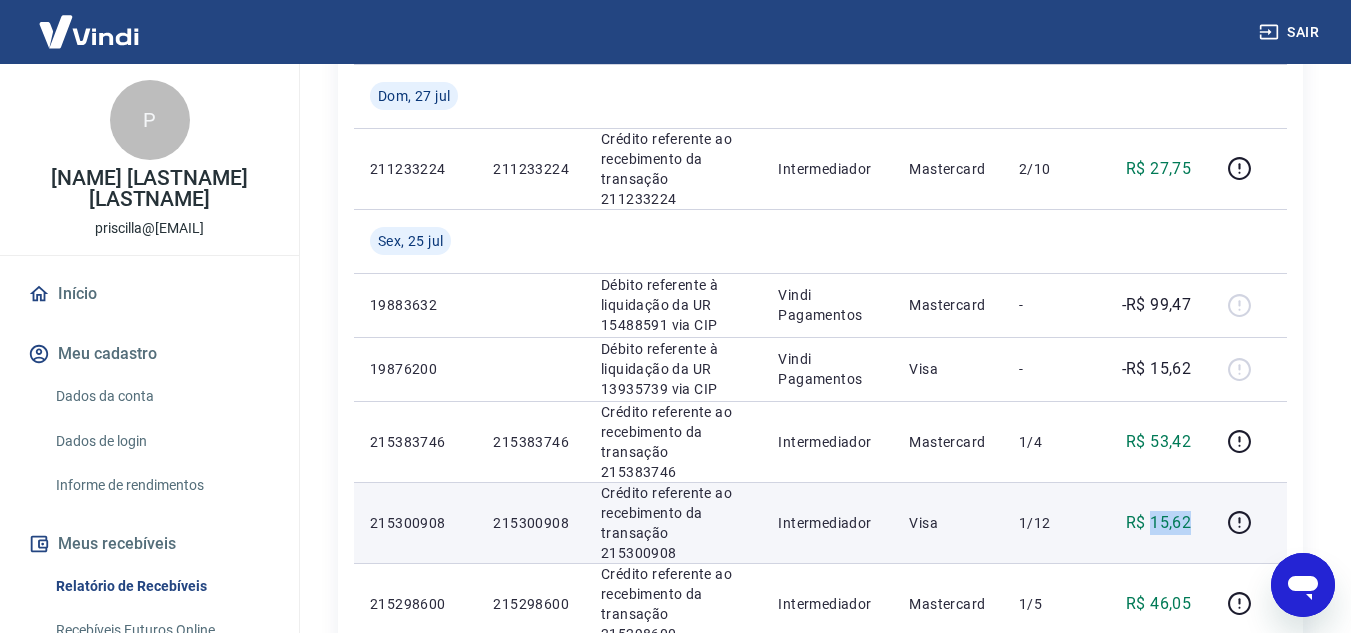 click on "R$ 15,62" at bounding box center [1158, 523] 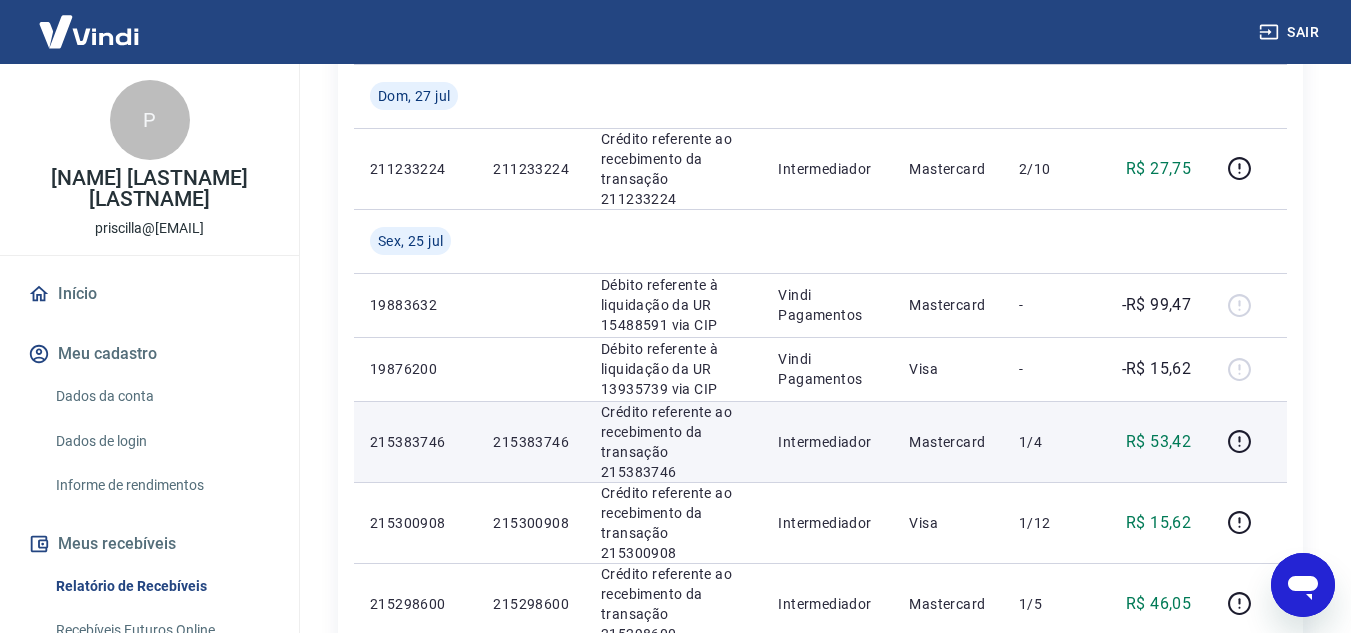 click on "215383746" at bounding box center (415, 442) 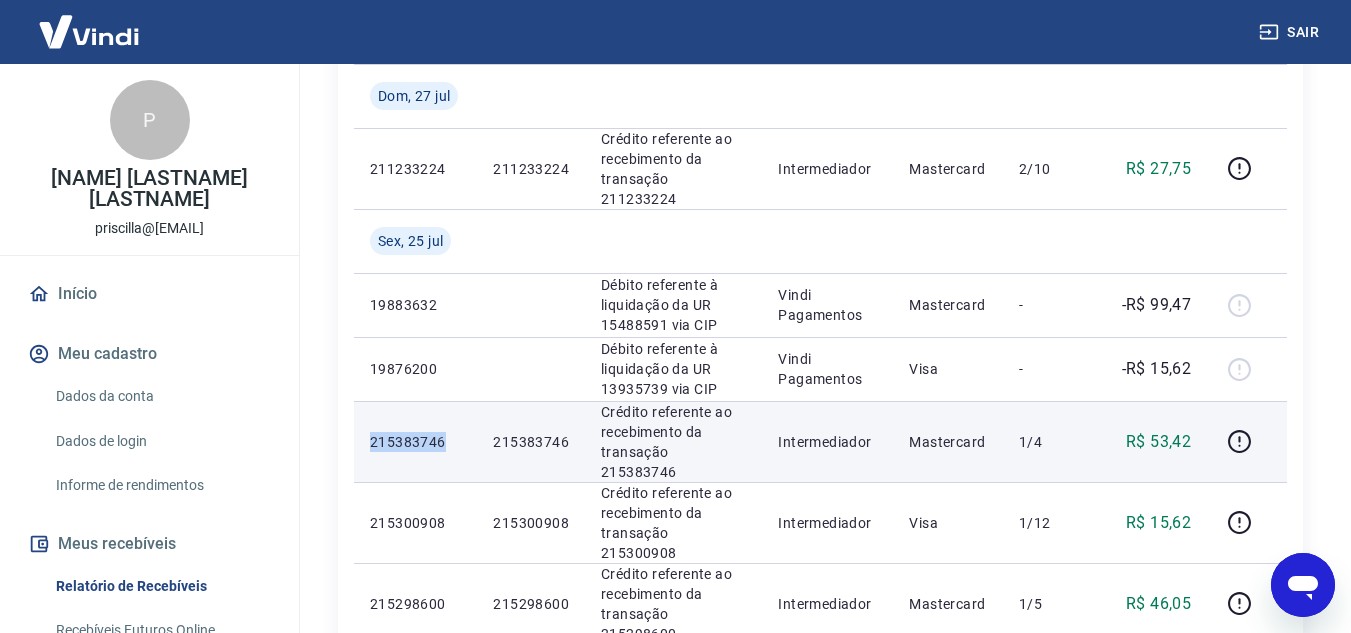 click on "215383746" at bounding box center (415, 442) 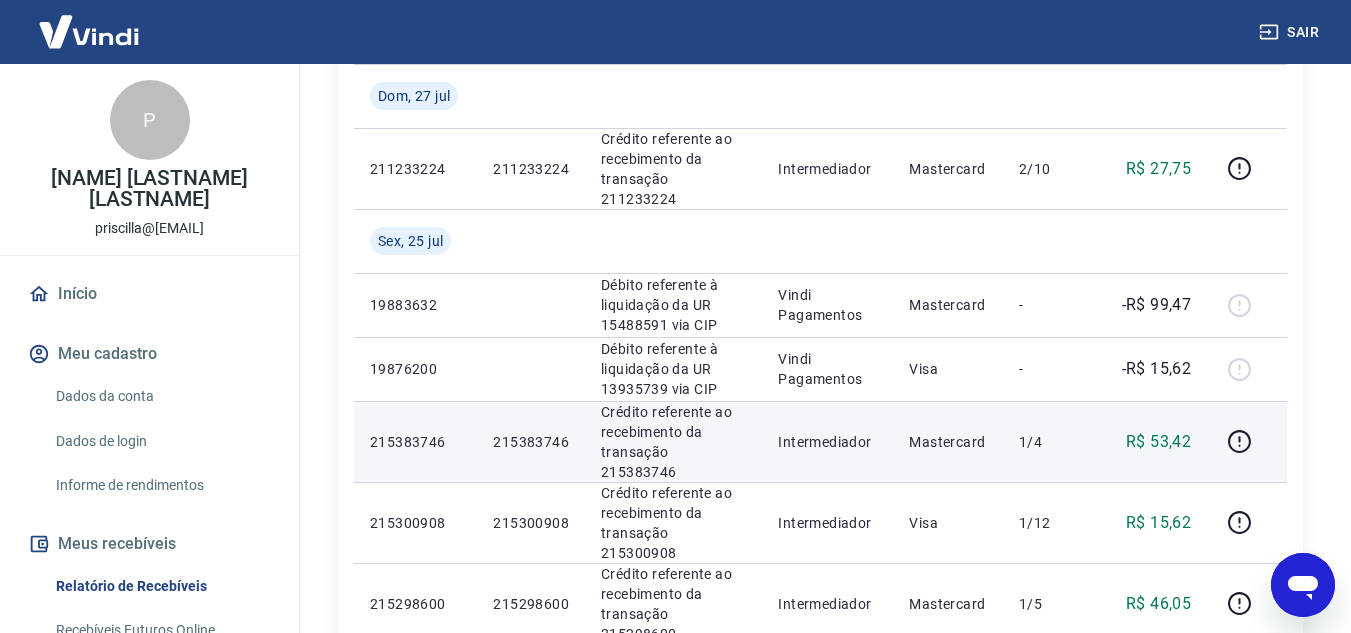 click on "R$ 53,42" at bounding box center [1158, 442] 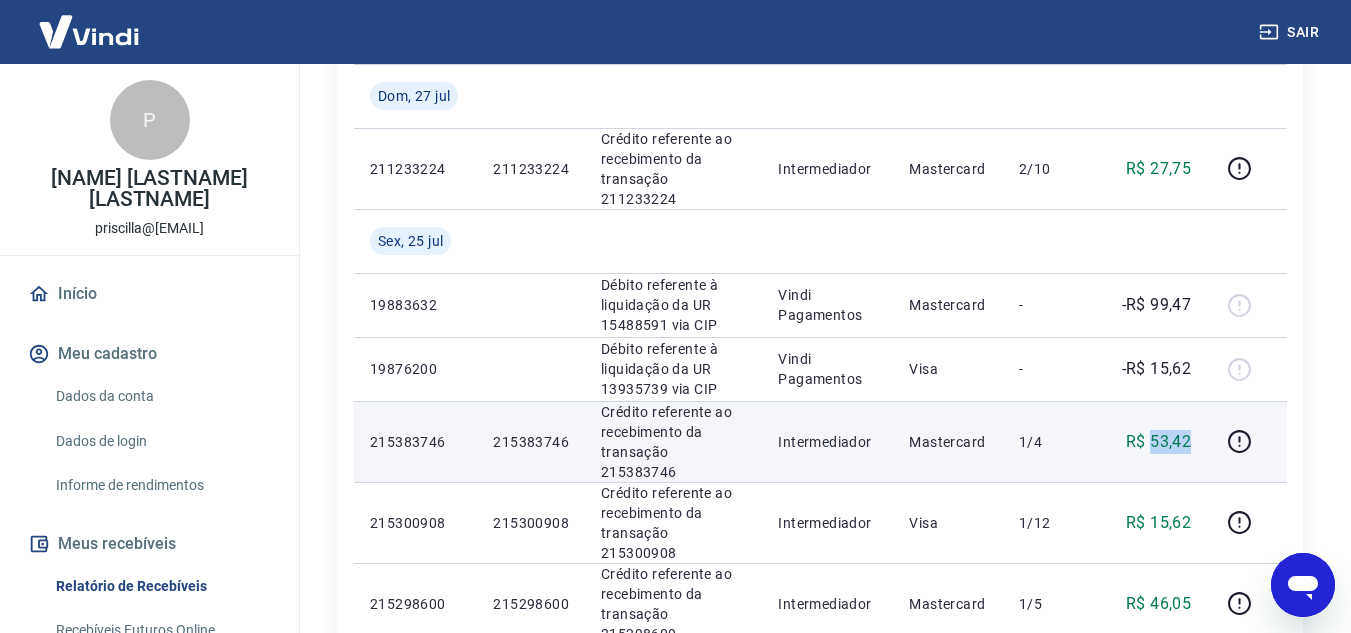click on "R$ 53,42" at bounding box center [1158, 442] 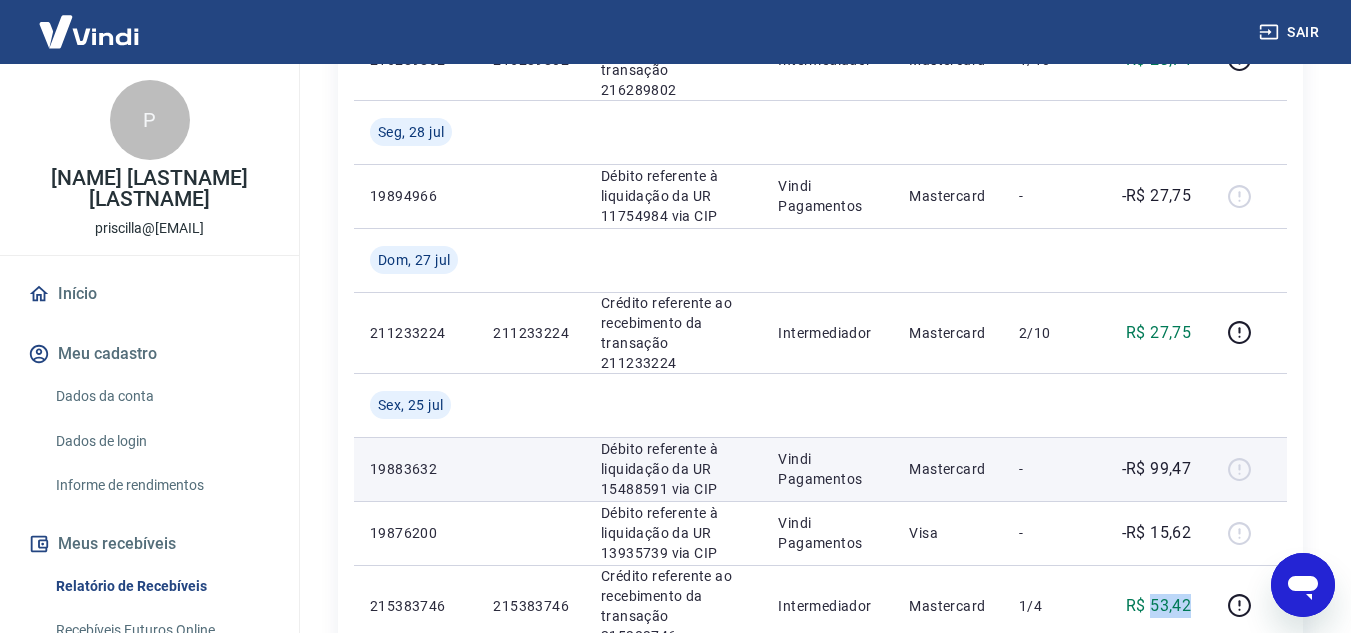 scroll, scrollTop: 600, scrollLeft: 0, axis: vertical 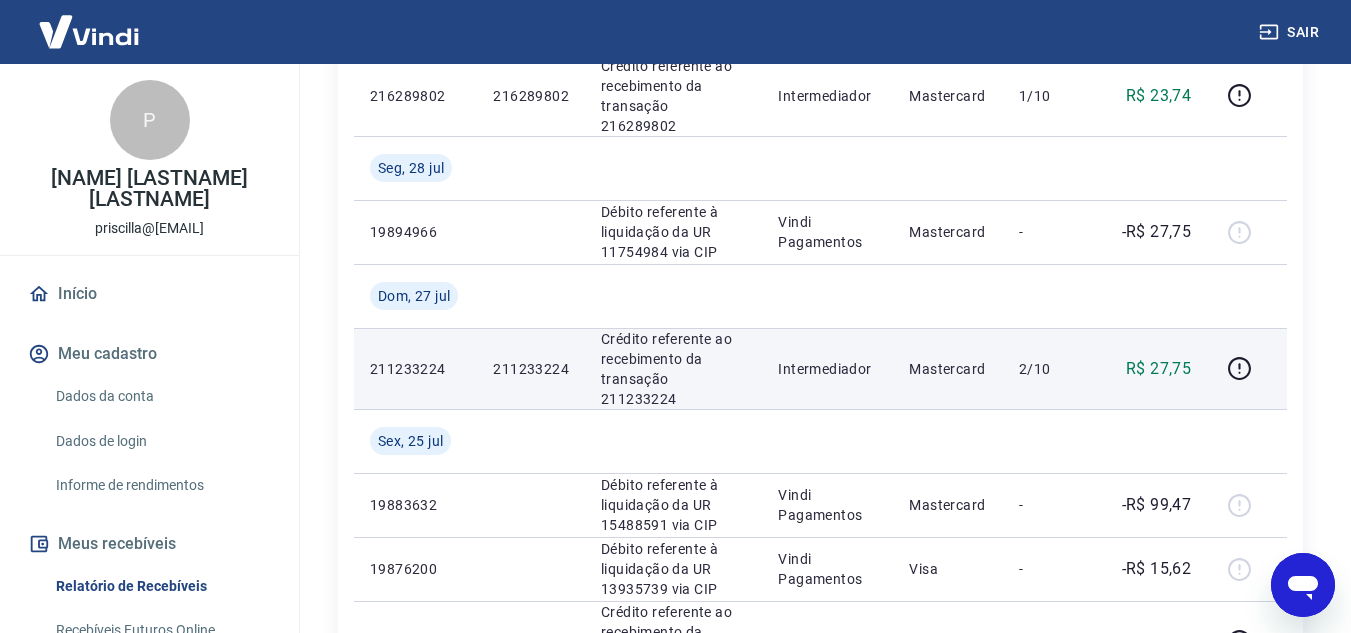 click on "211233224" at bounding box center (415, 368) 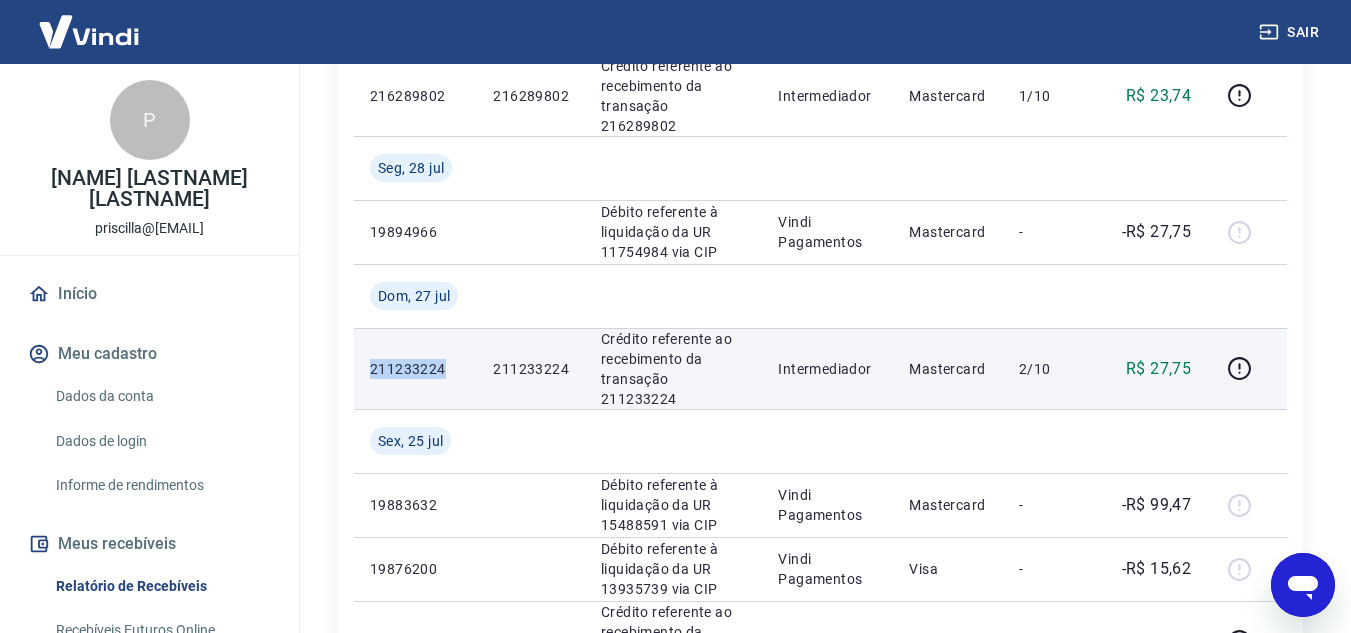 click on "211233224" at bounding box center (415, 369) 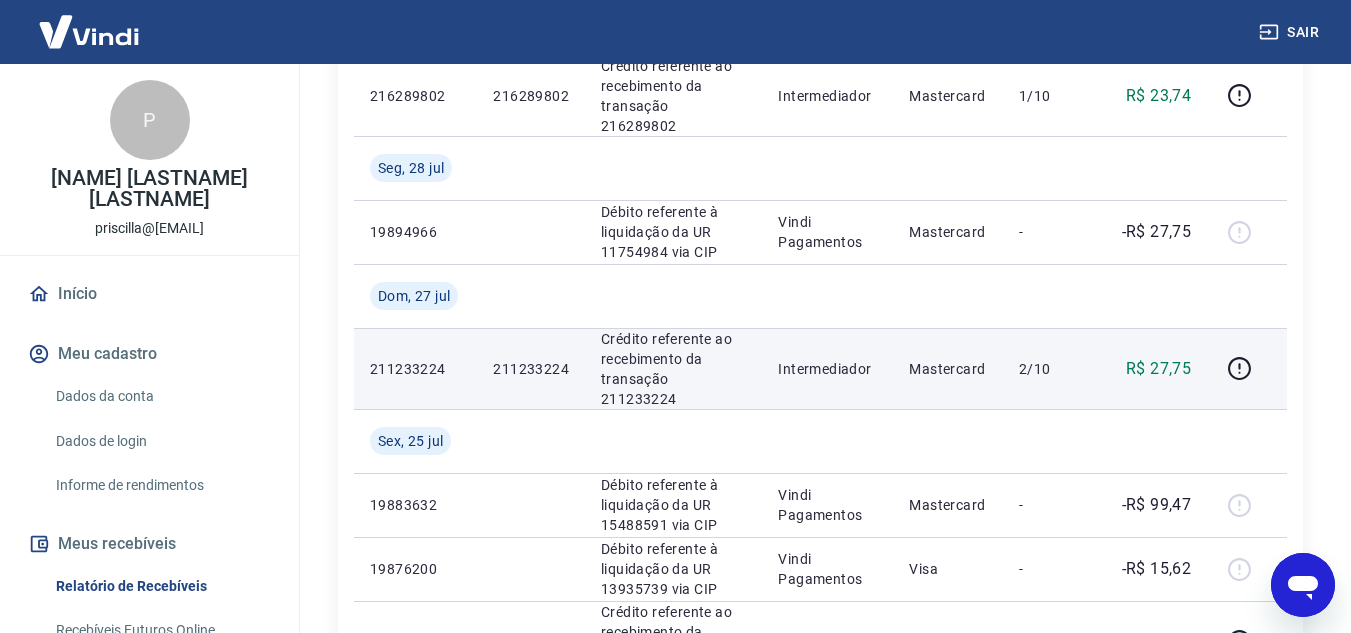 click on "R$ 27,75" at bounding box center (1158, 369) 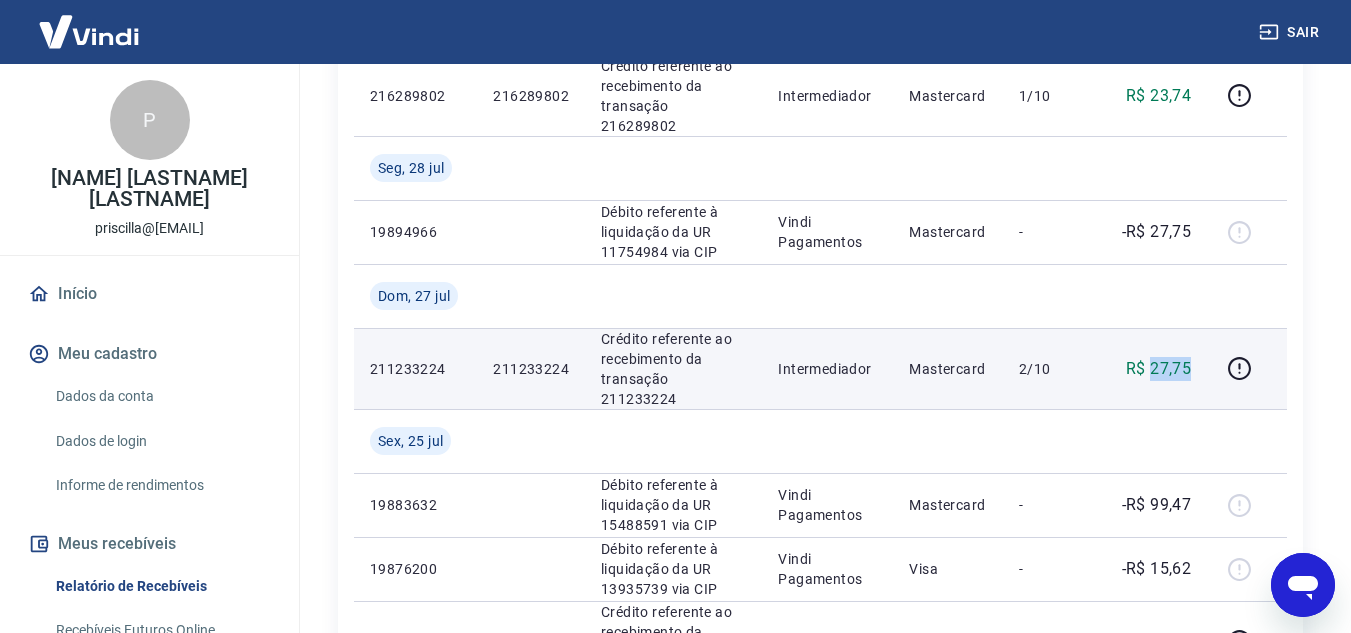 click on "R$ 27,75" at bounding box center [1158, 369] 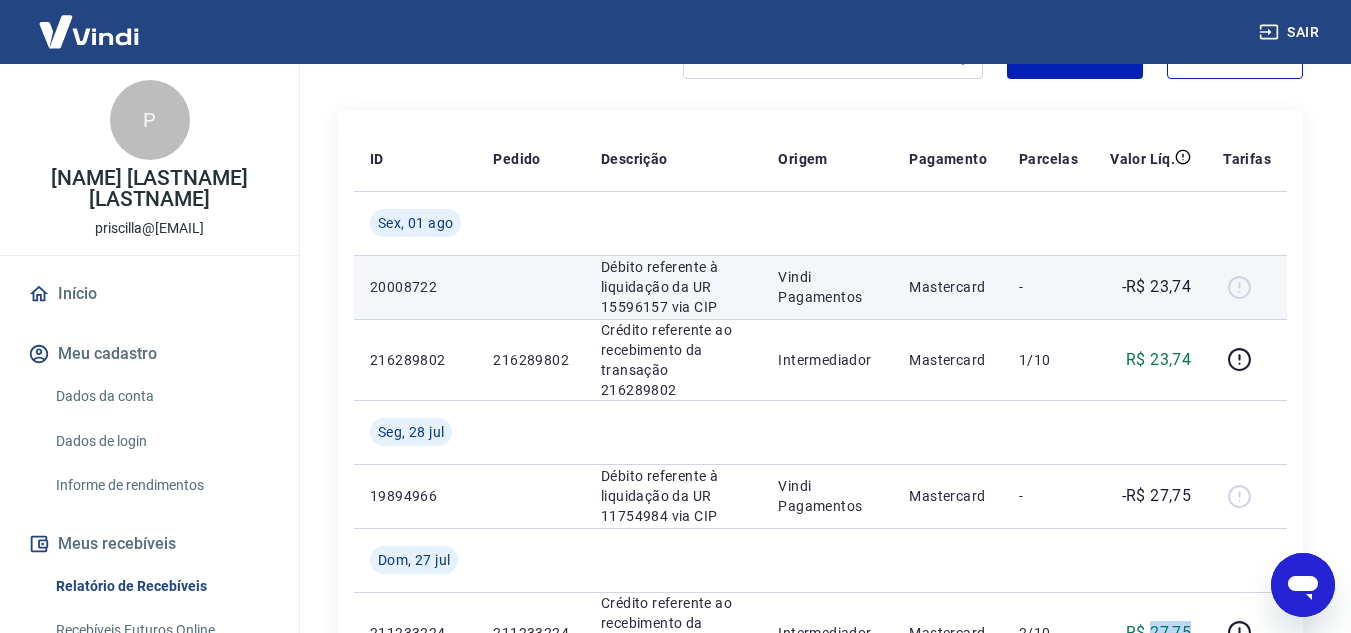 scroll, scrollTop: 300, scrollLeft: 0, axis: vertical 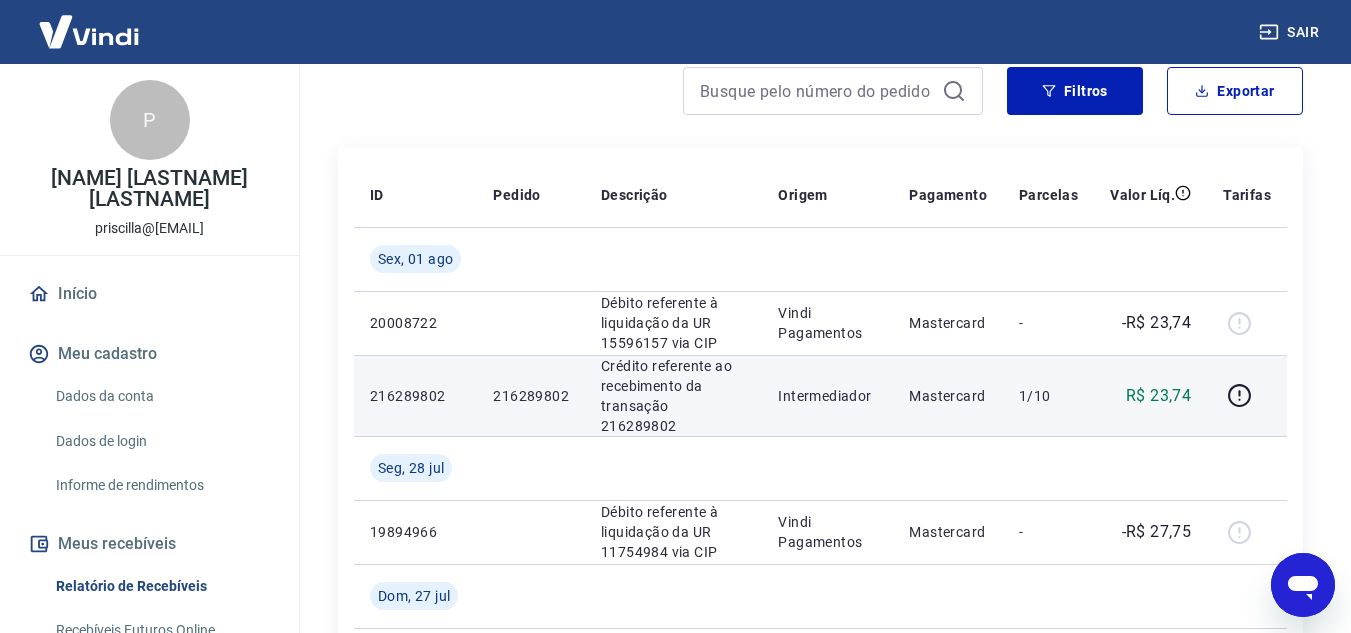 click on "216289802" at bounding box center (415, 396) 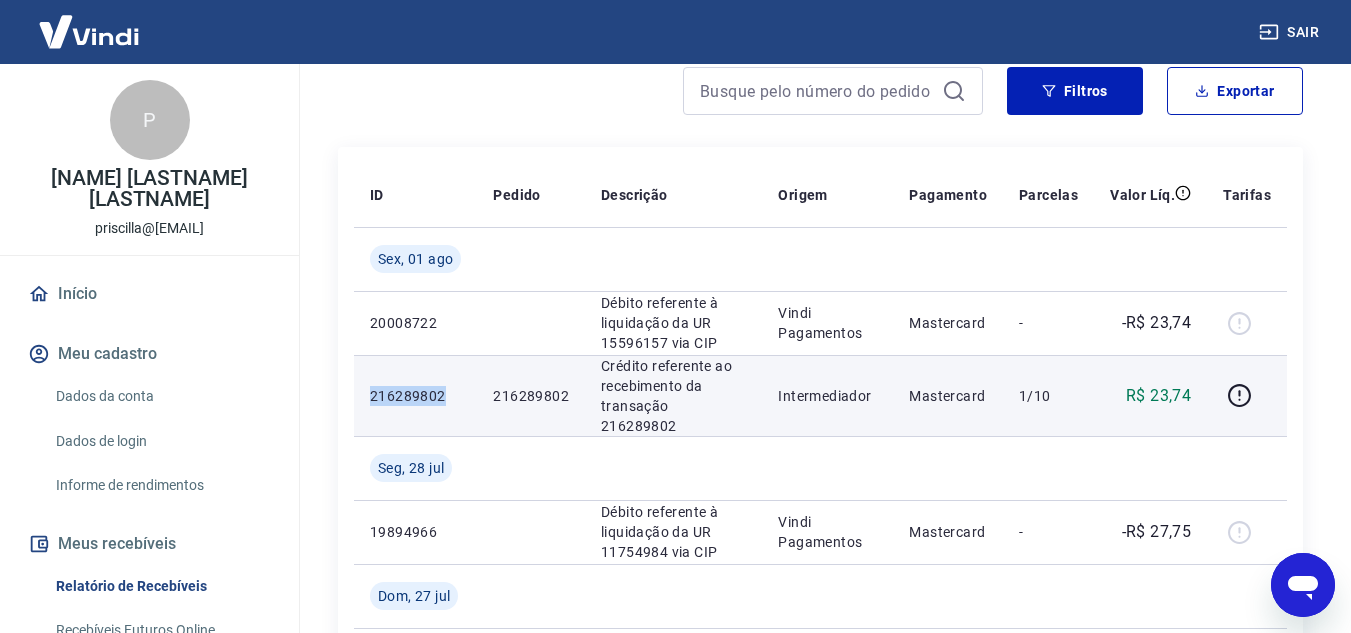 click on "216289802" at bounding box center [415, 396] 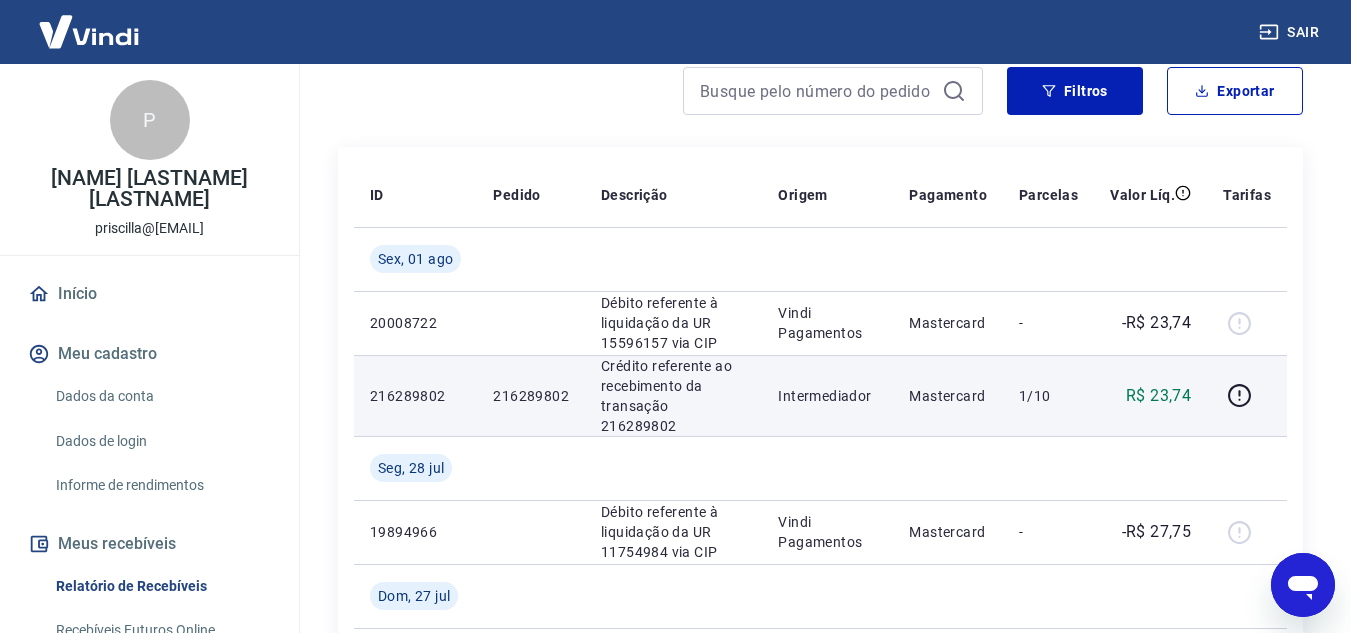 click on "R$ 23,74" at bounding box center (1158, 396) 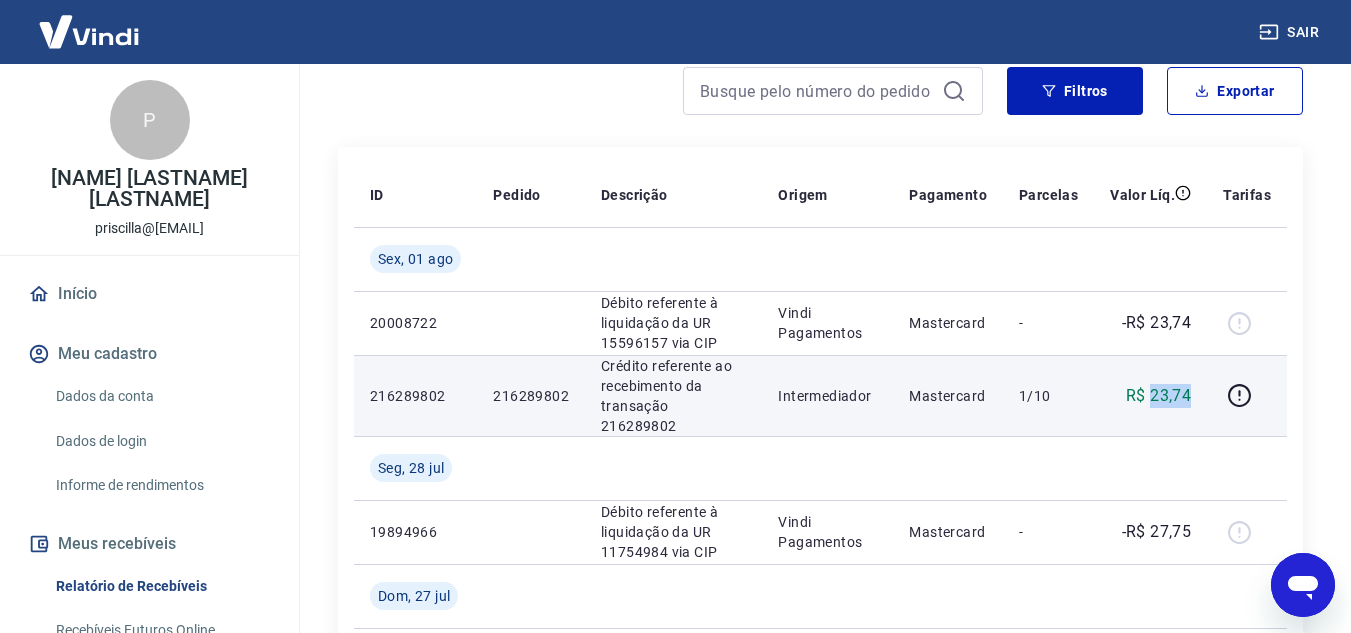 click on "R$ 23,74" at bounding box center (1158, 396) 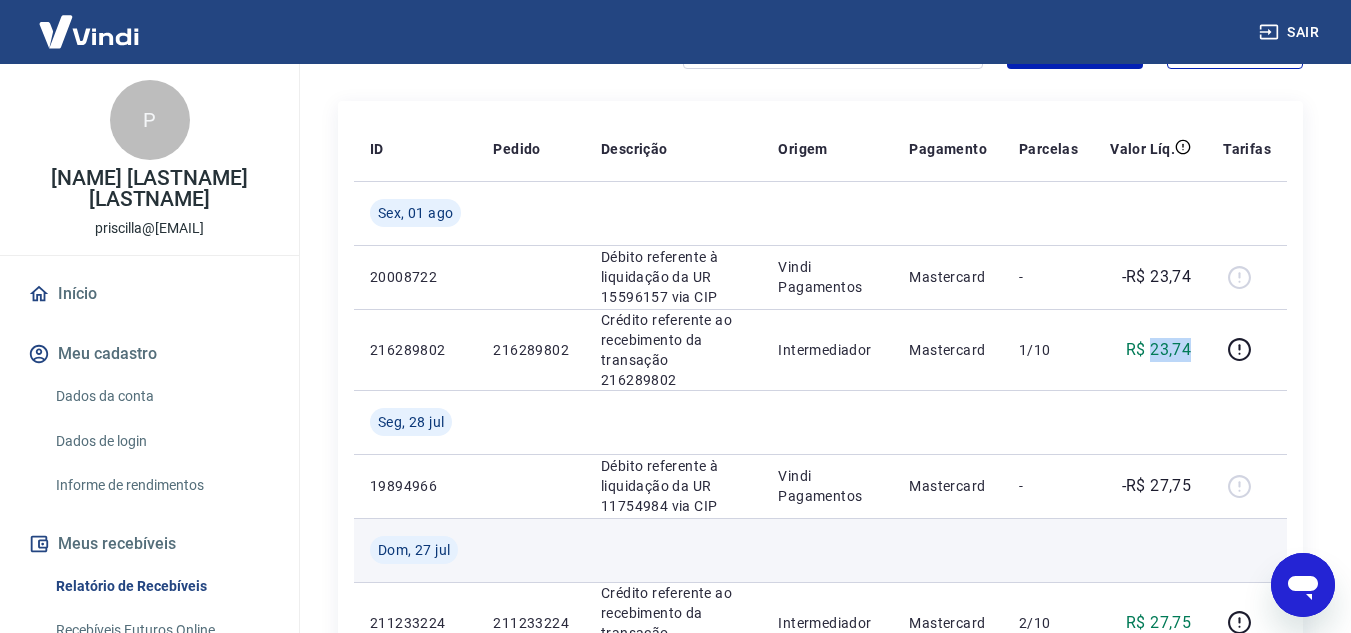 scroll, scrollTop: 300, scrollLeft: 0, axis: vertical 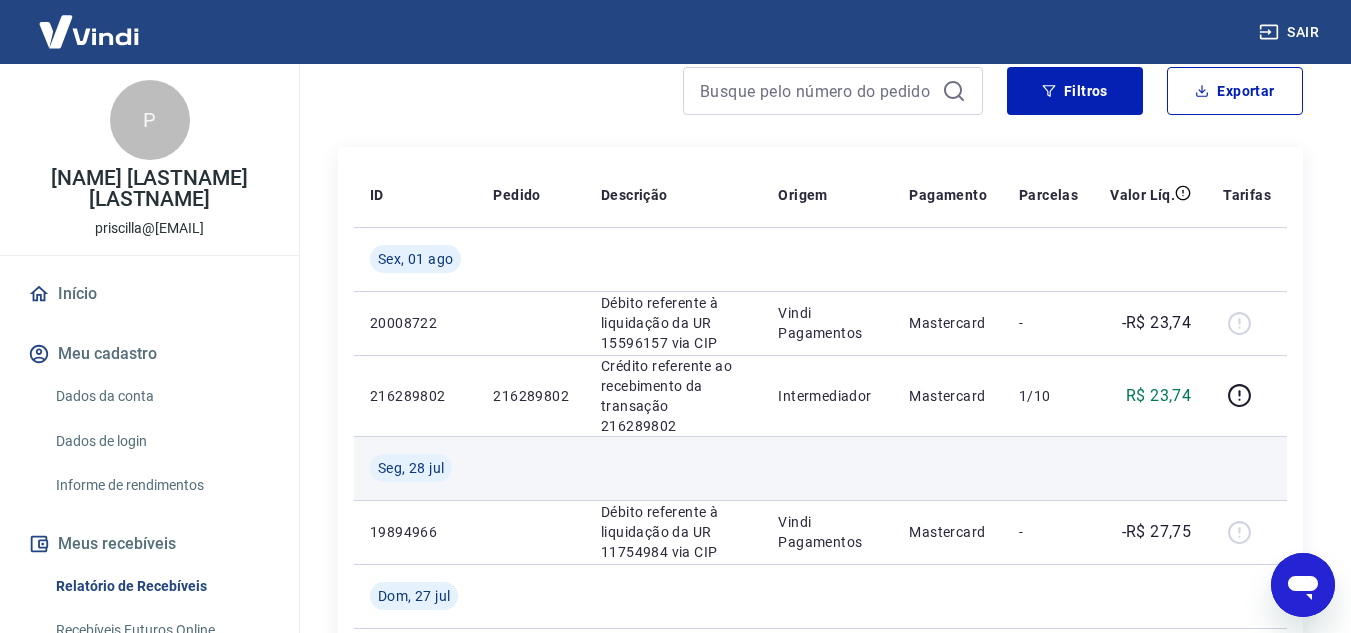 click at bounding box center (827, 468) 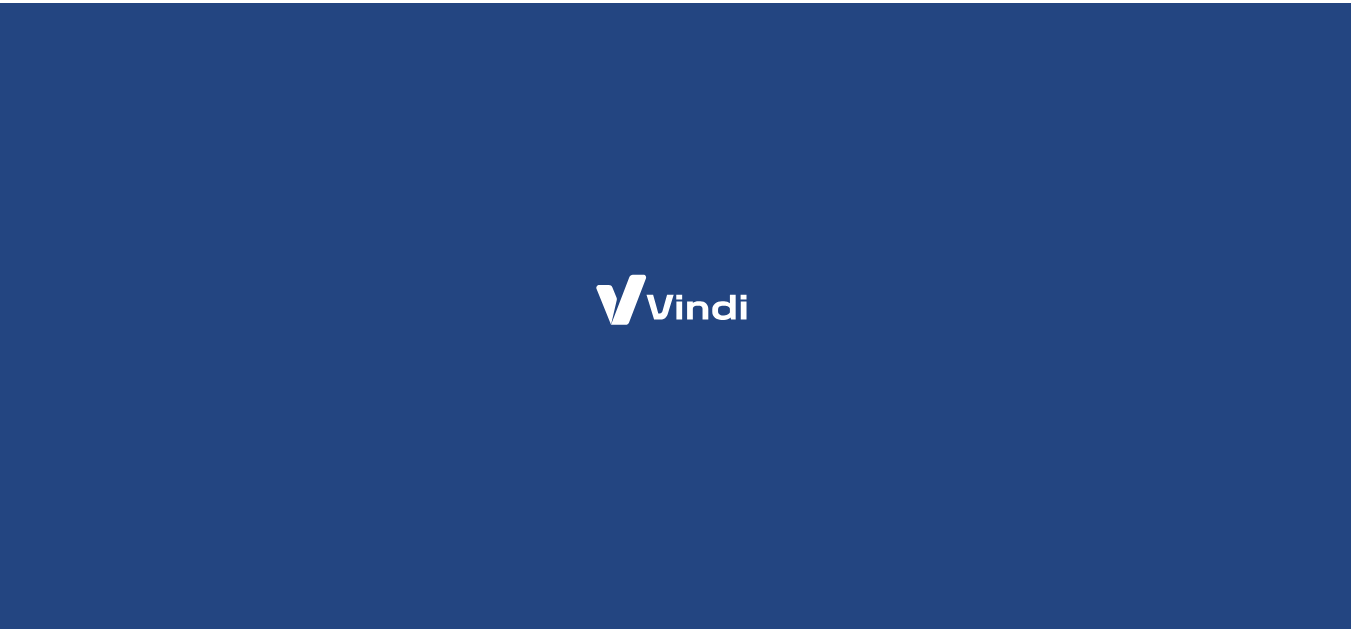 scroll, scrollTop: 0, scrollLeft: 0, axis: both 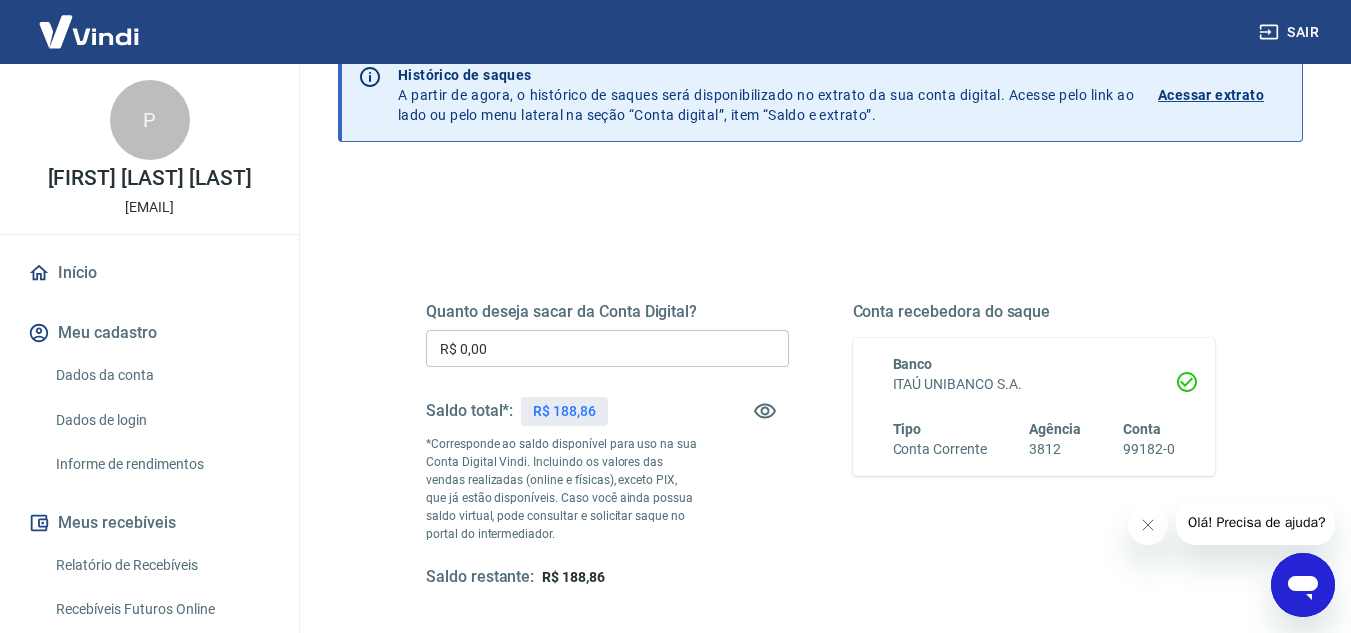 click on "R$ 188,86" at bounding box center [564, 411] 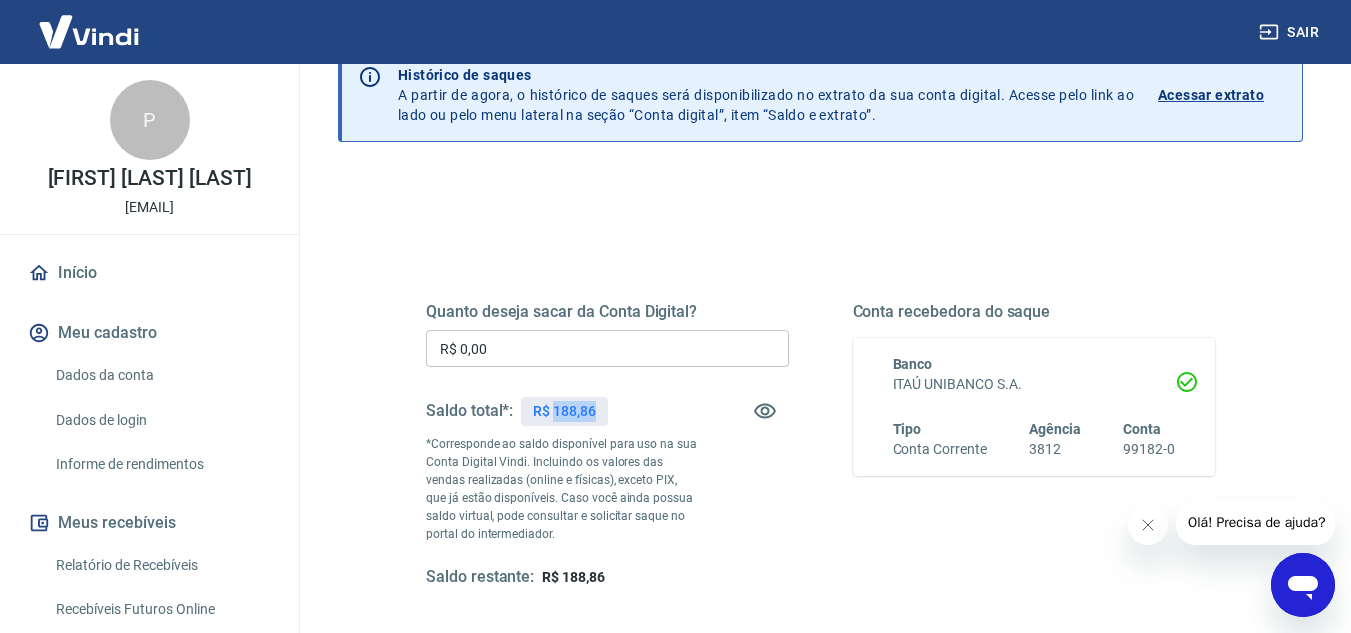click on "R$ 188,86" at bounding box center (564, 411) 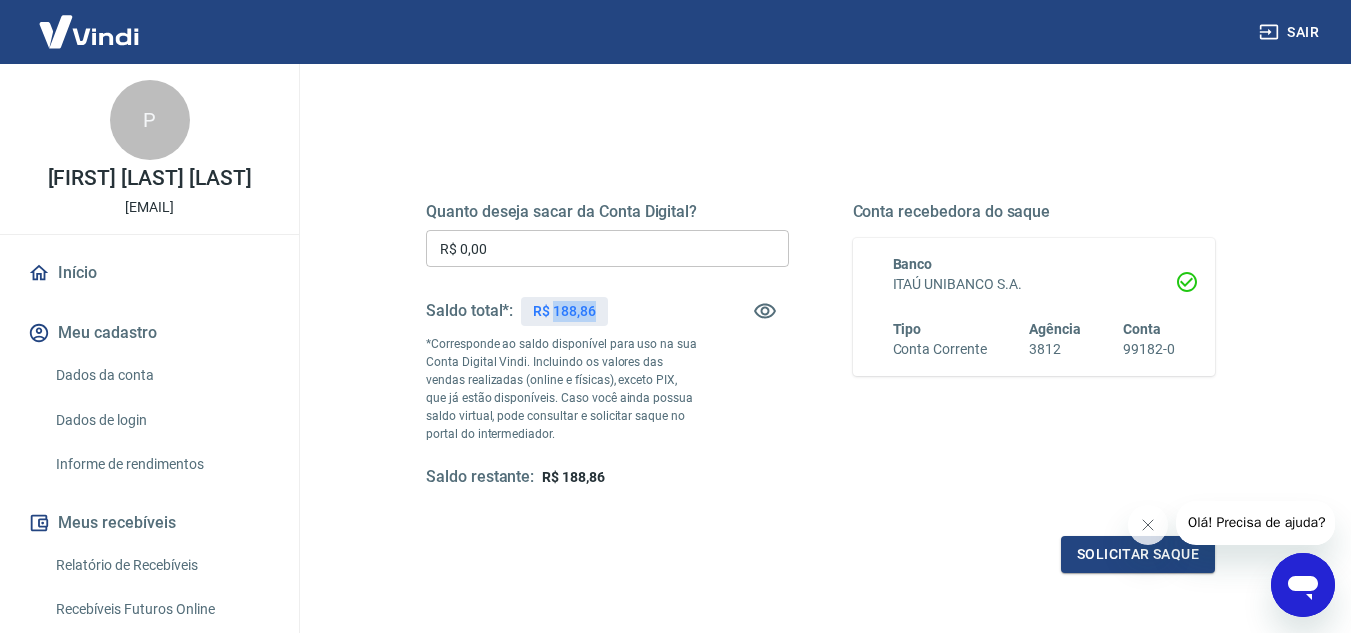 copy on "188,86" 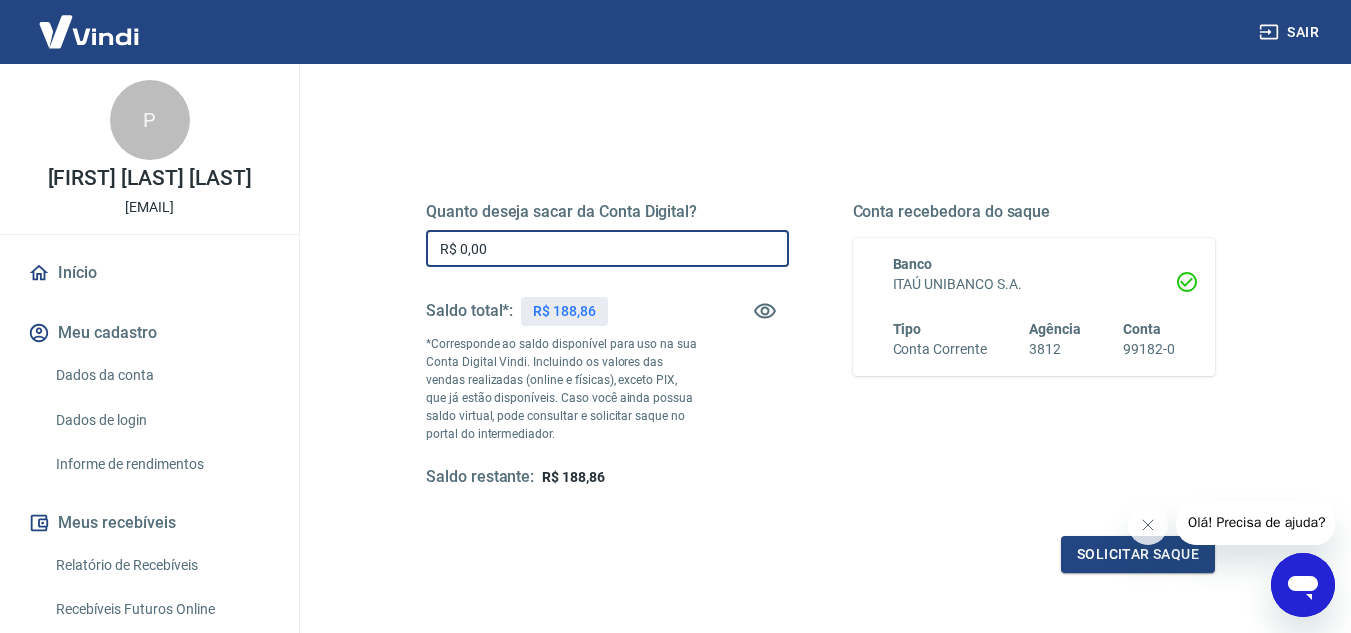 click on "R$ 0,00" at bounding box center (607, 248) 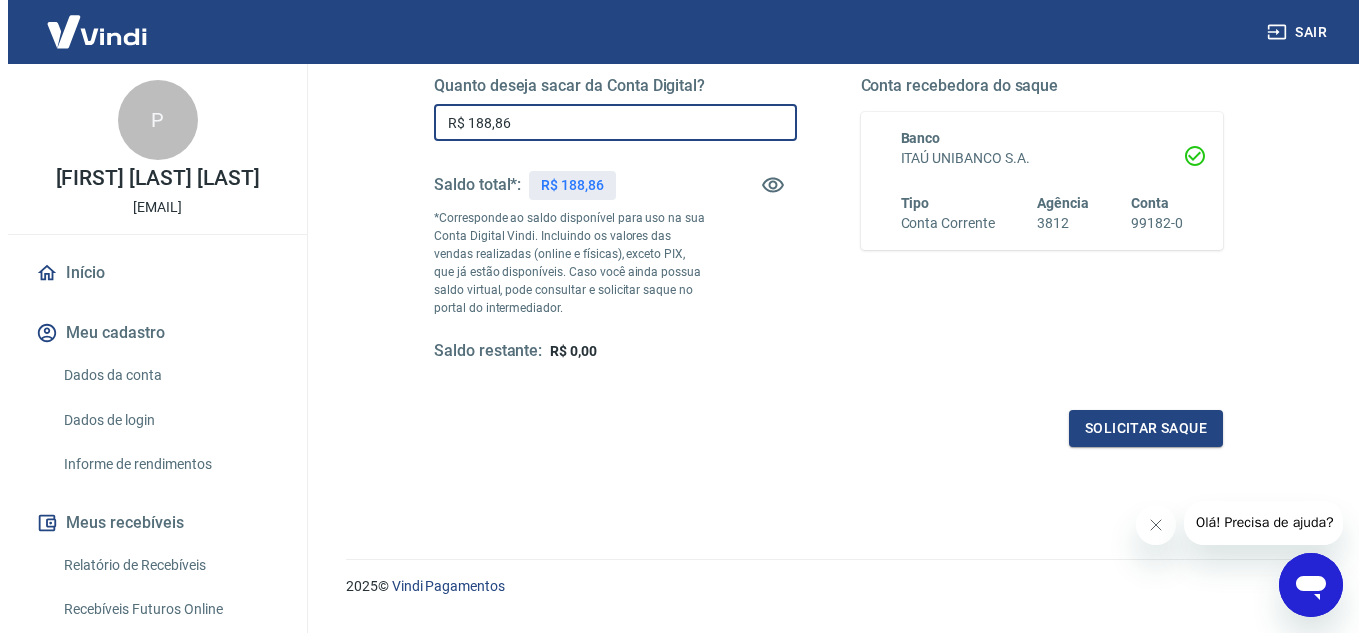 scroll, scrollTop: 374, scrollLeft: 0, axis: vertical 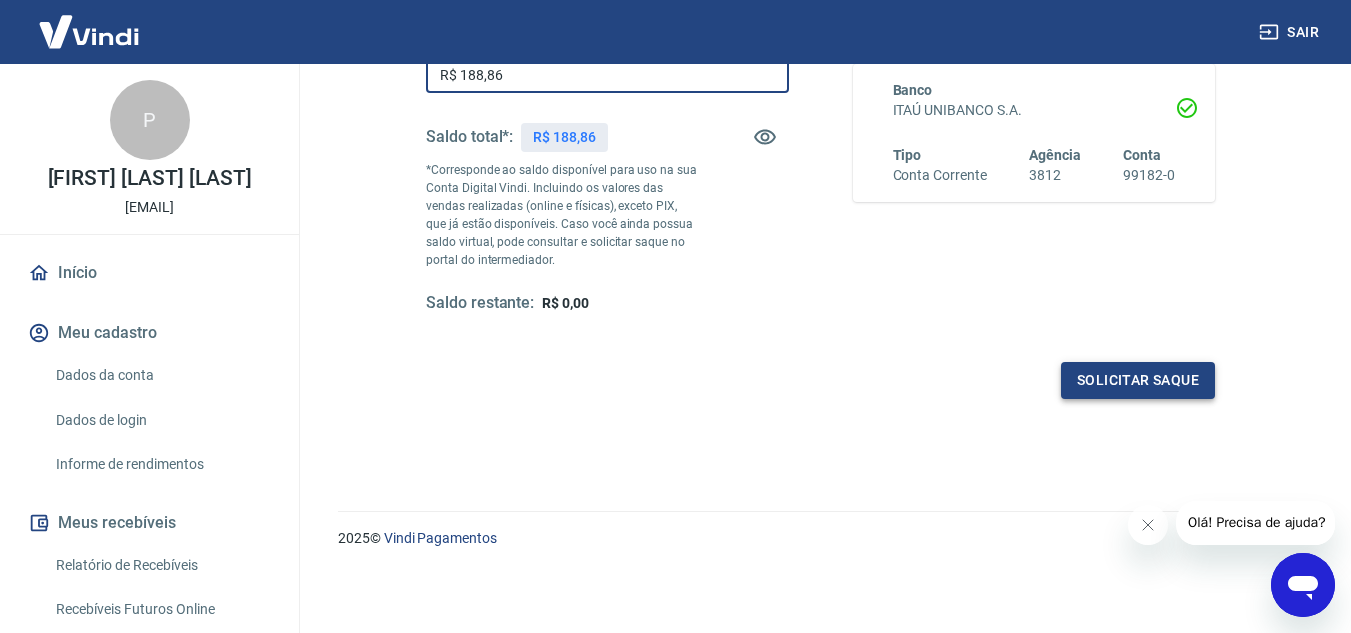 type on "R$ 188,86" 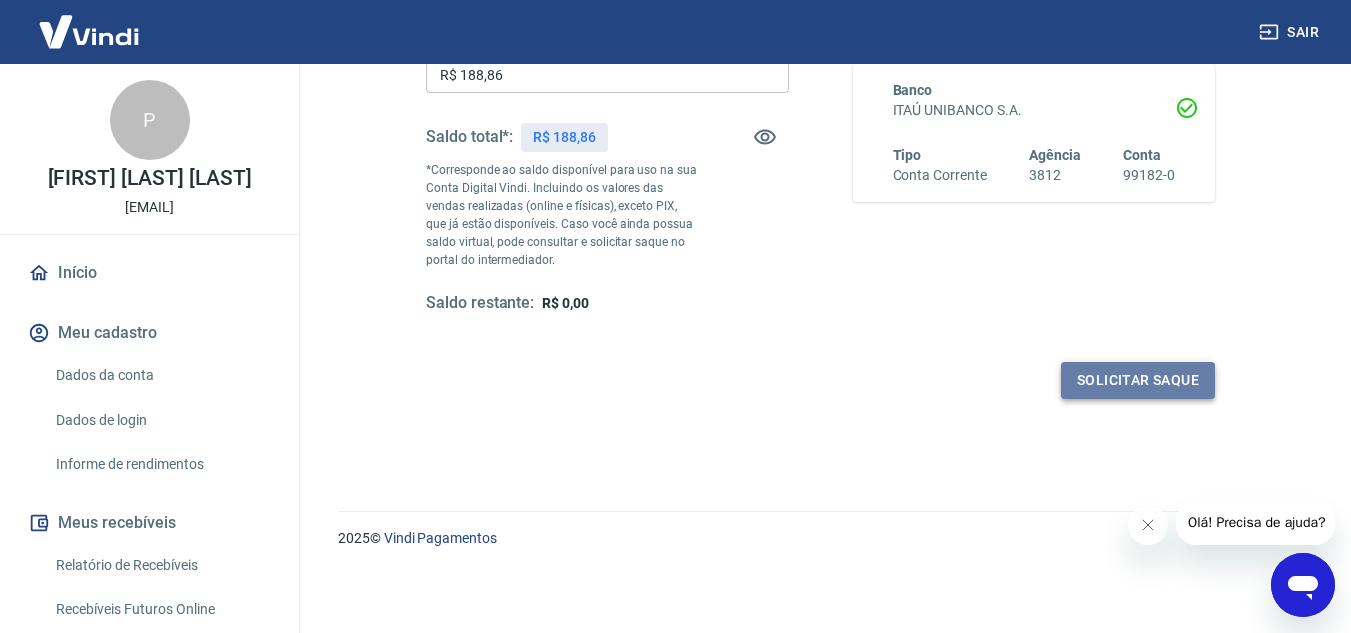 click on "Solicitar saque" at bounding box center (1138, 380) 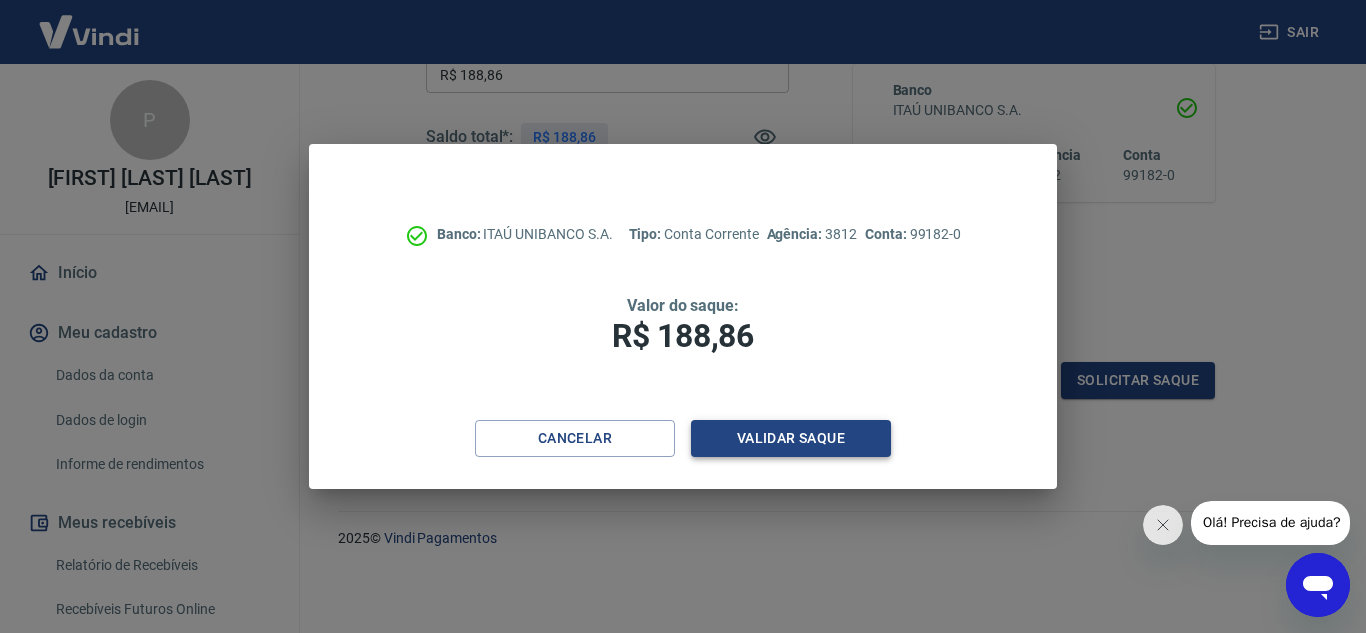 click on "Validar saque" at bounding box center [791, 438] 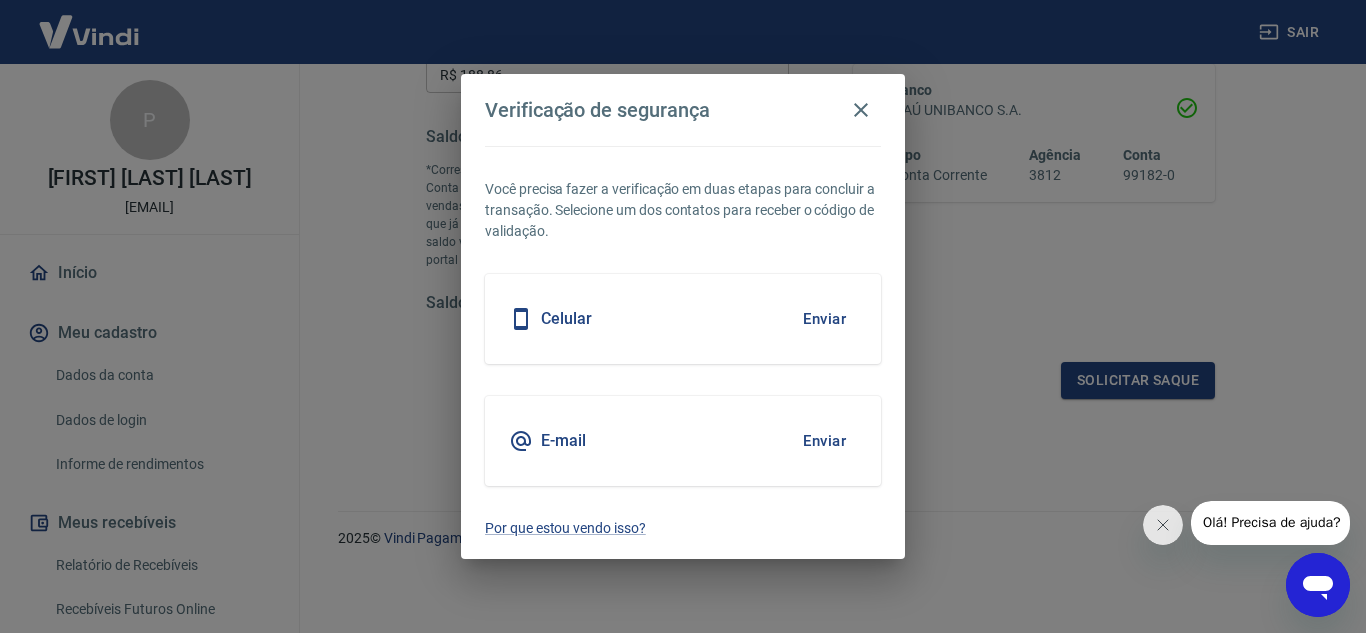 click on "Enviar" at bounding box center [824, 319] 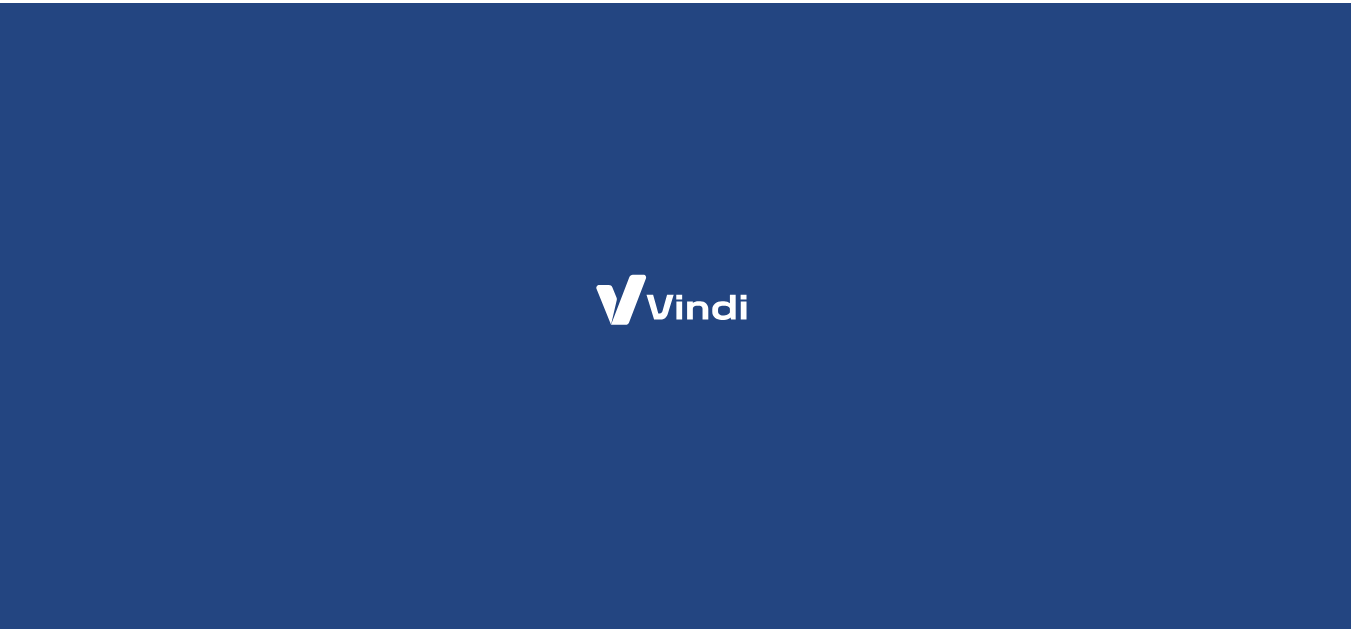 scroll, scrollTop: 0, scrollLeft: 0, axis: both 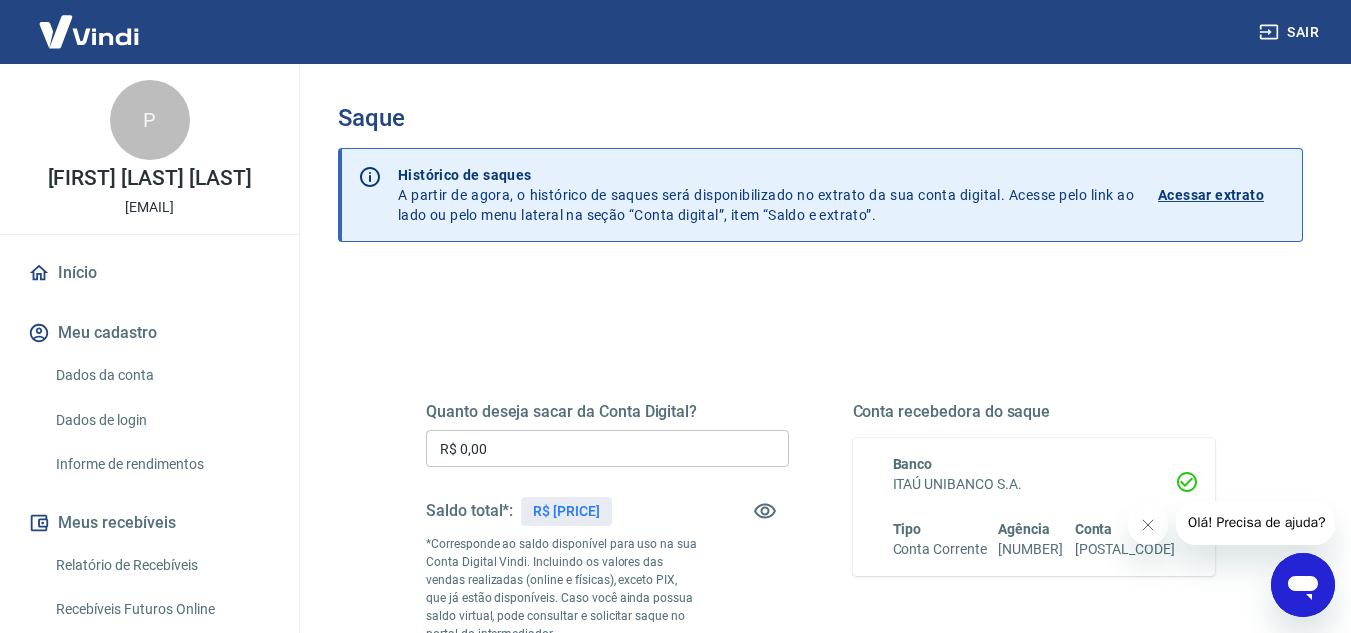click on "R$ 0,00" at bounding box center [607, 448] 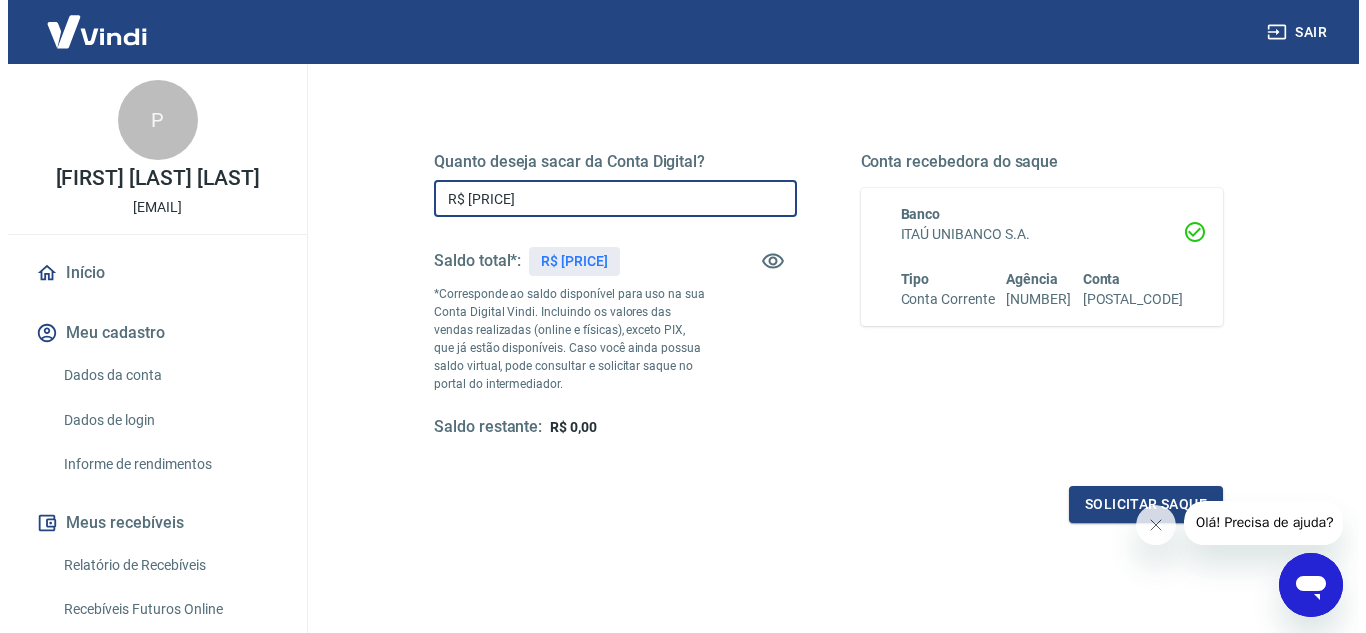 scroll, scrollTop: 300, scrollLeft: 0, axis: vertical 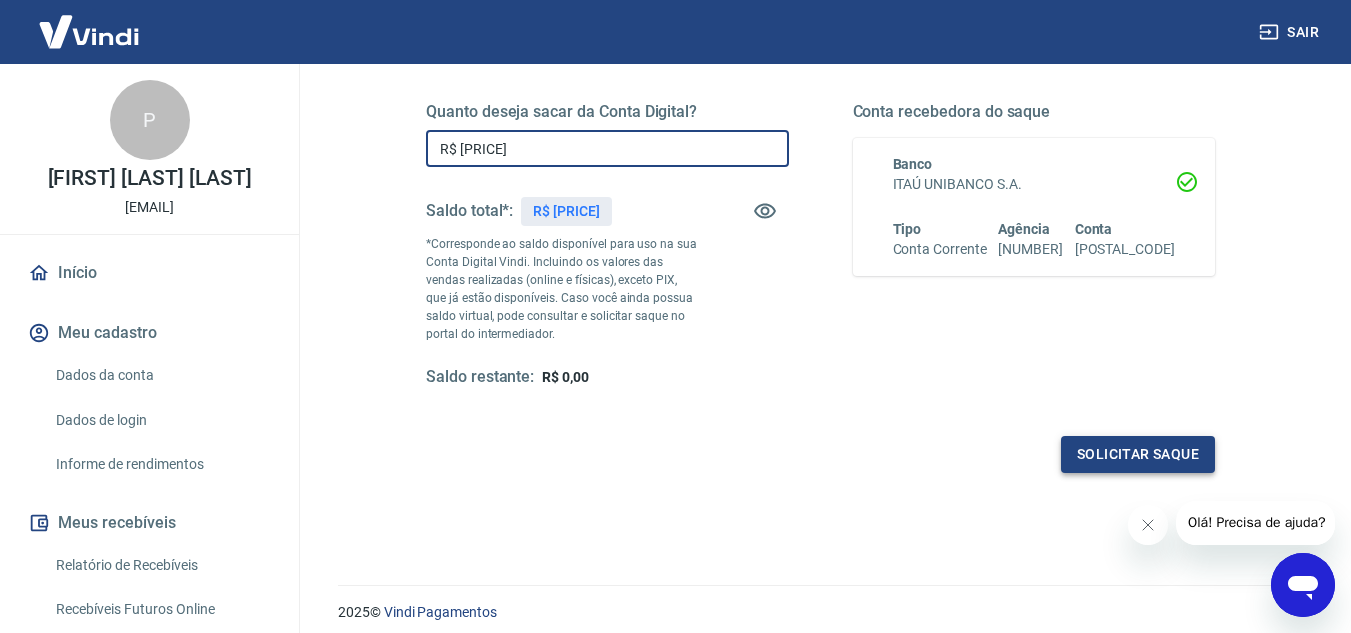 type on "R$ 188,86" 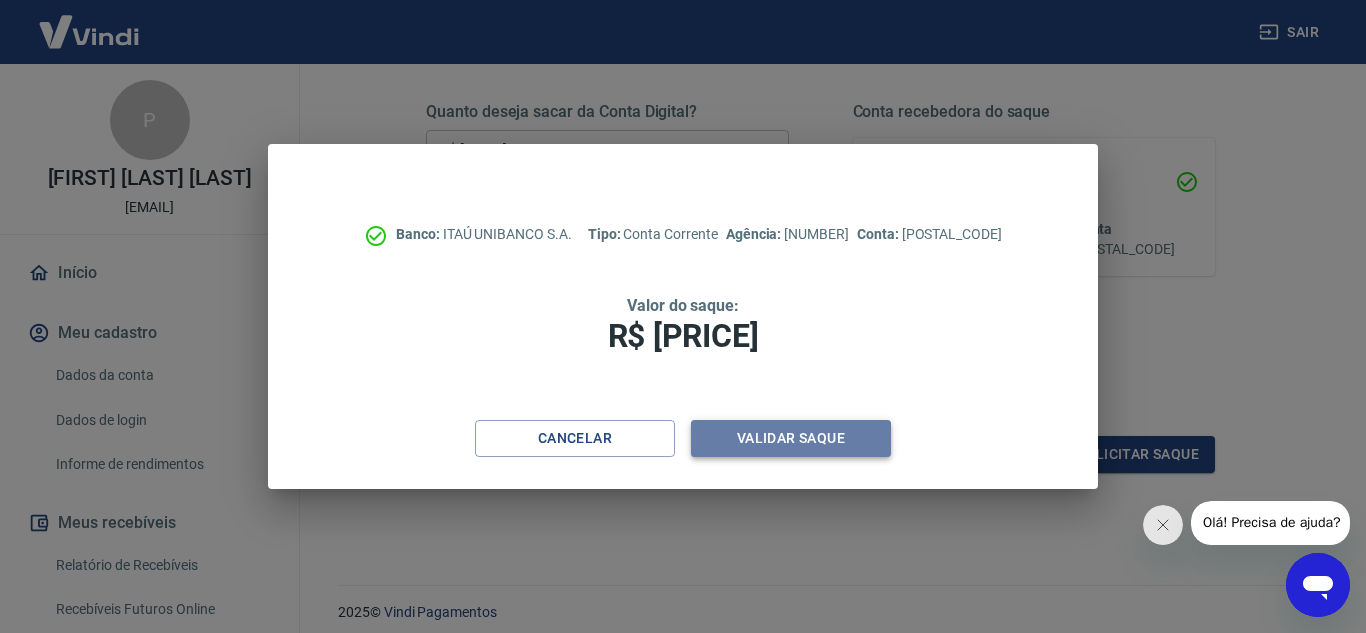 click on "Validar saque" at bounding box center (791, 438) 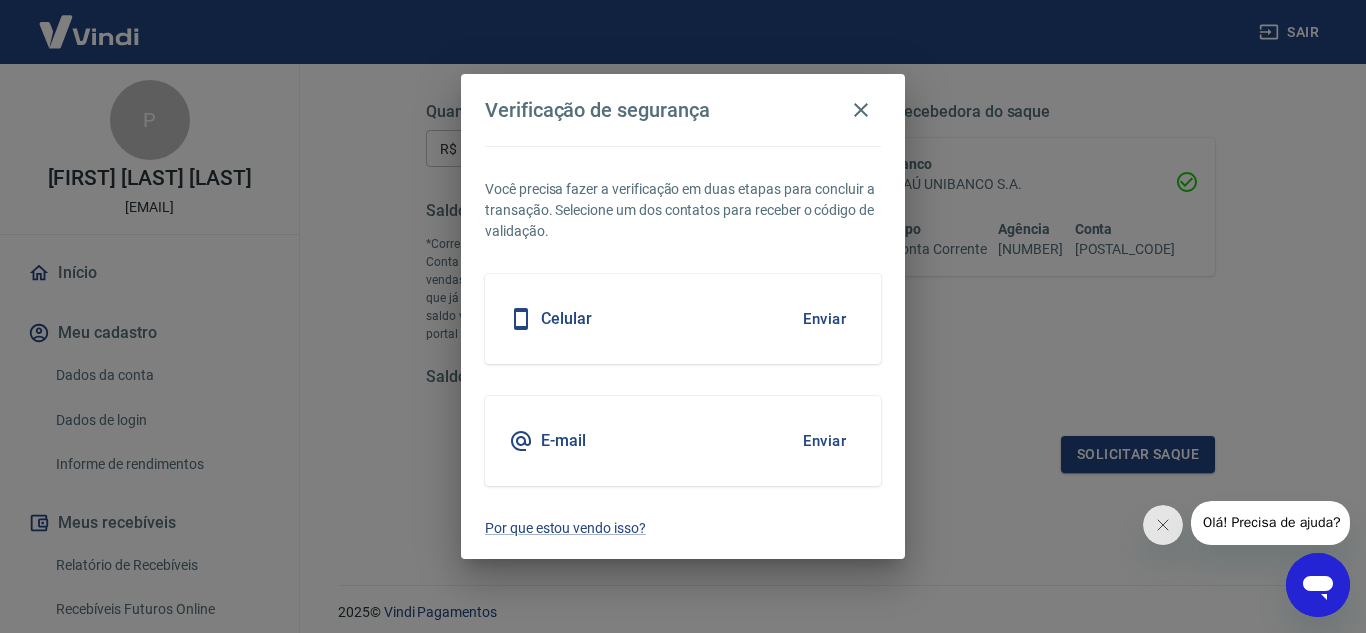 click on "Enviar" at bounding box center (824, 319) 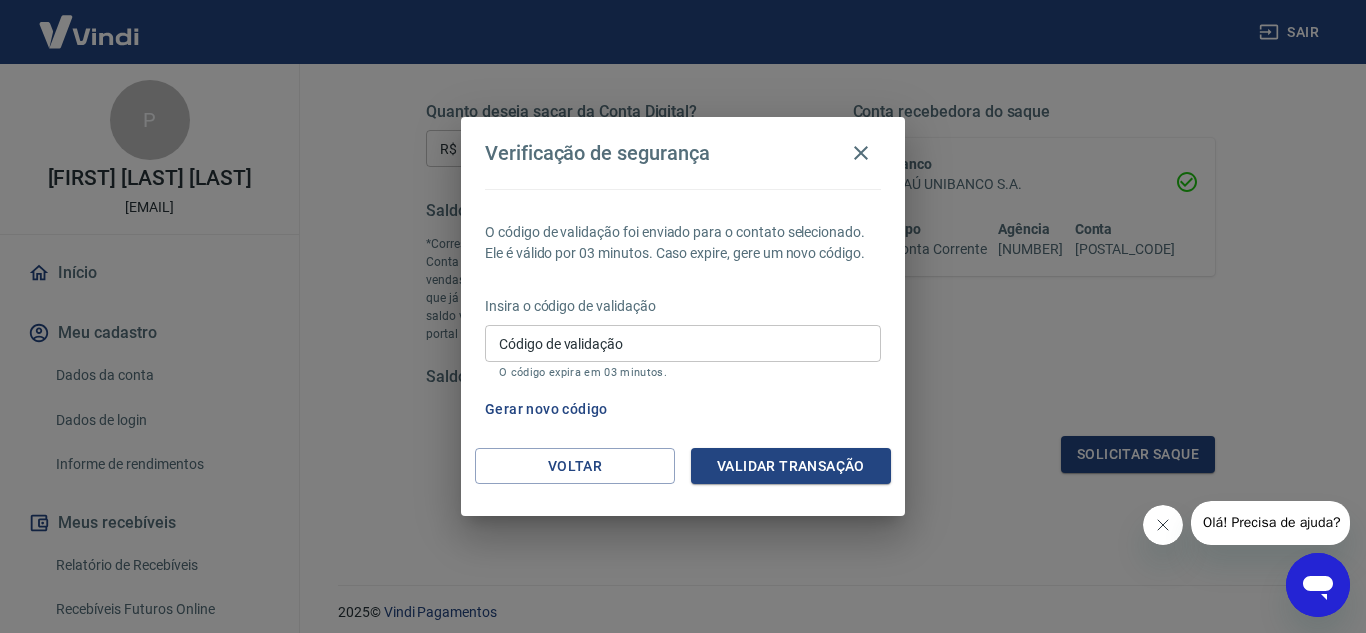 click 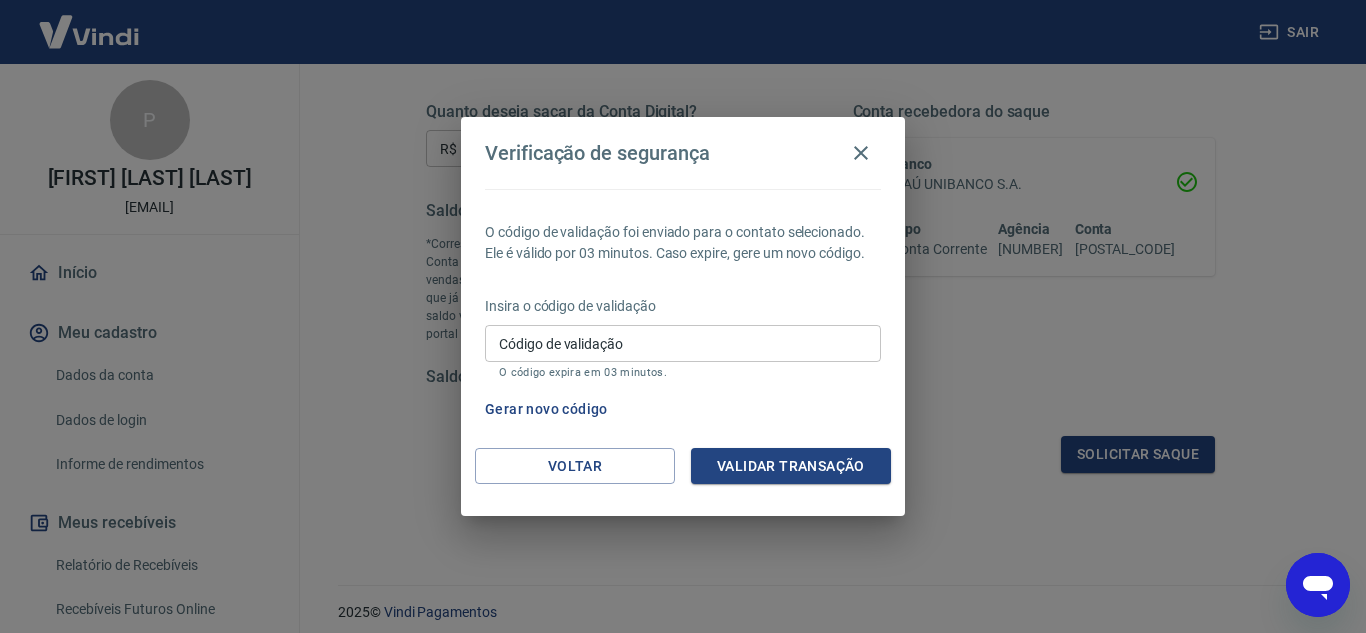 click on "Código de validação" at bounding box center [683, 343] 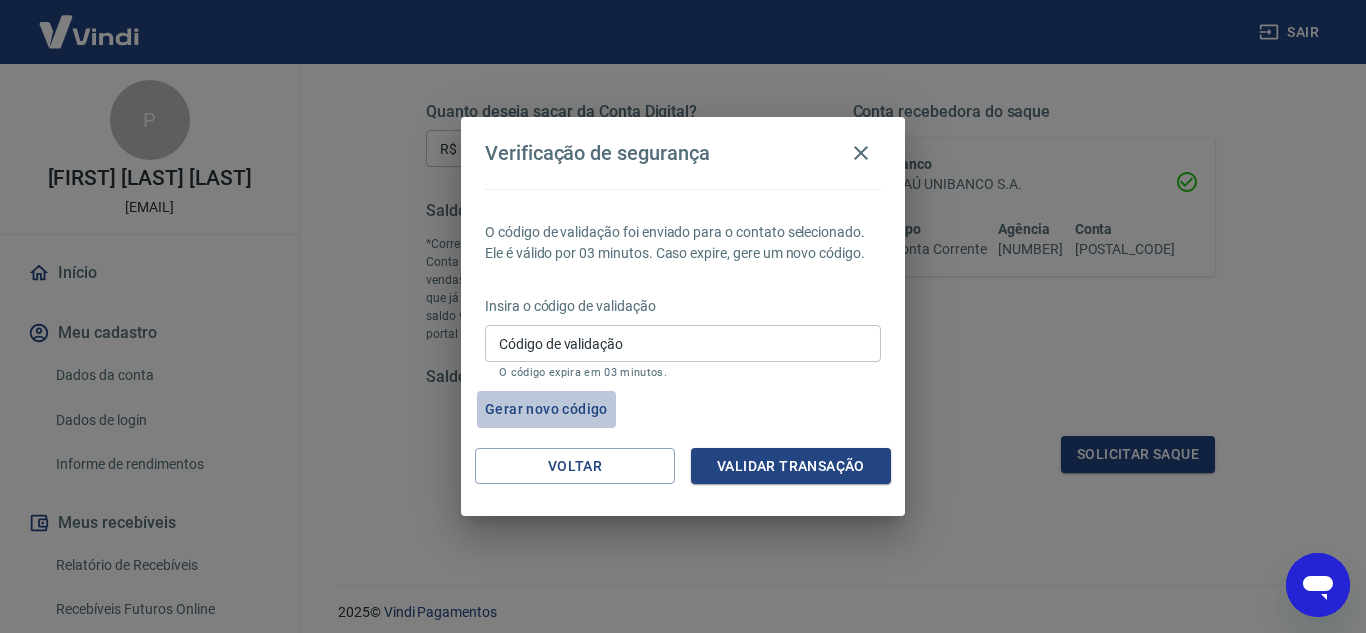 click on "Gerar novo código" at bounding box center (546, 409) 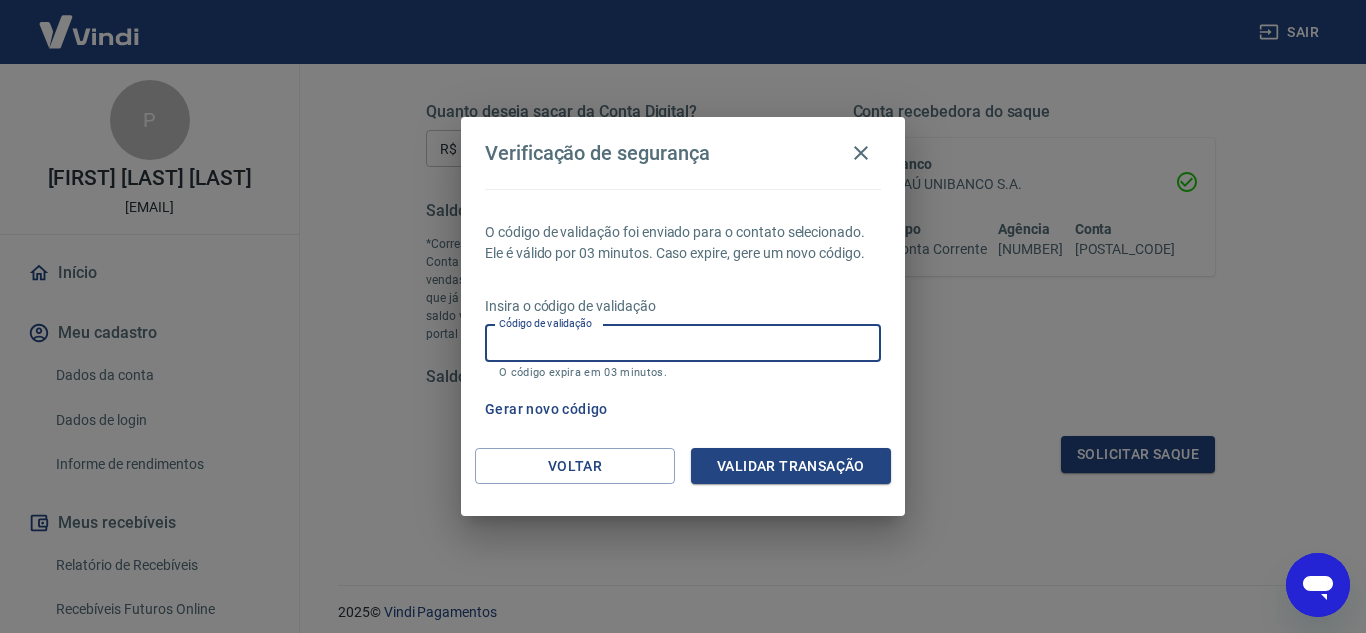 click on "Código de validação" at bounding box center (683, 343) 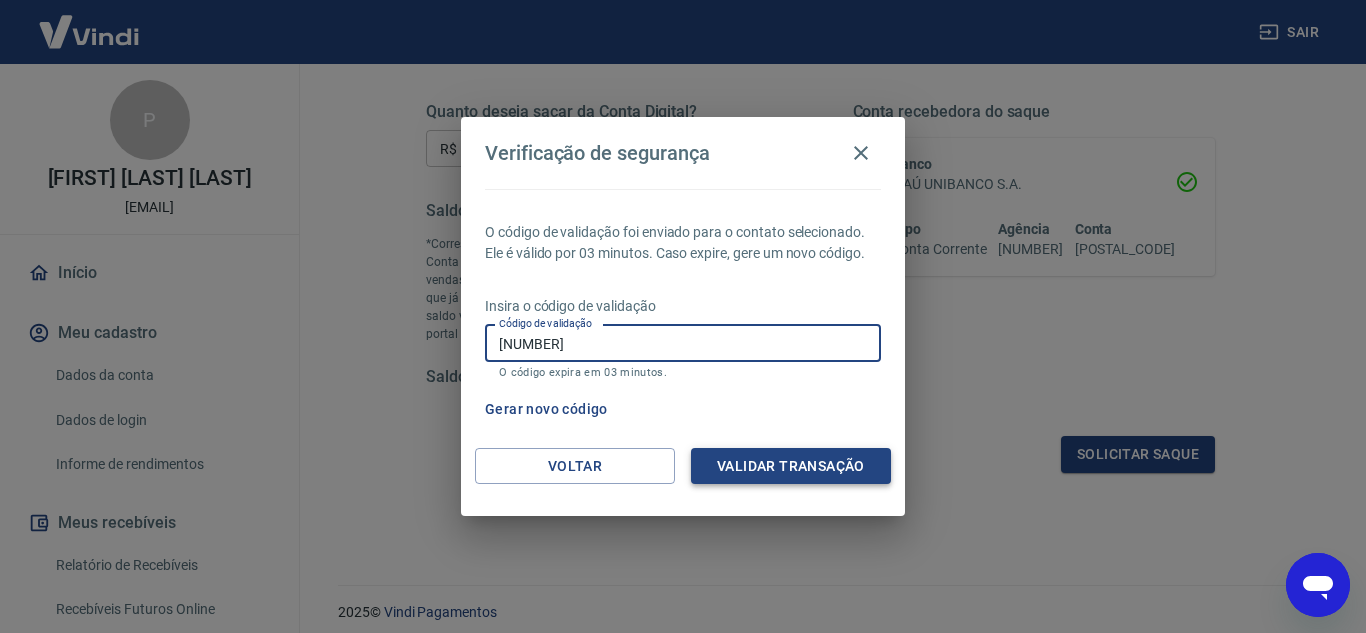 type on "114891" 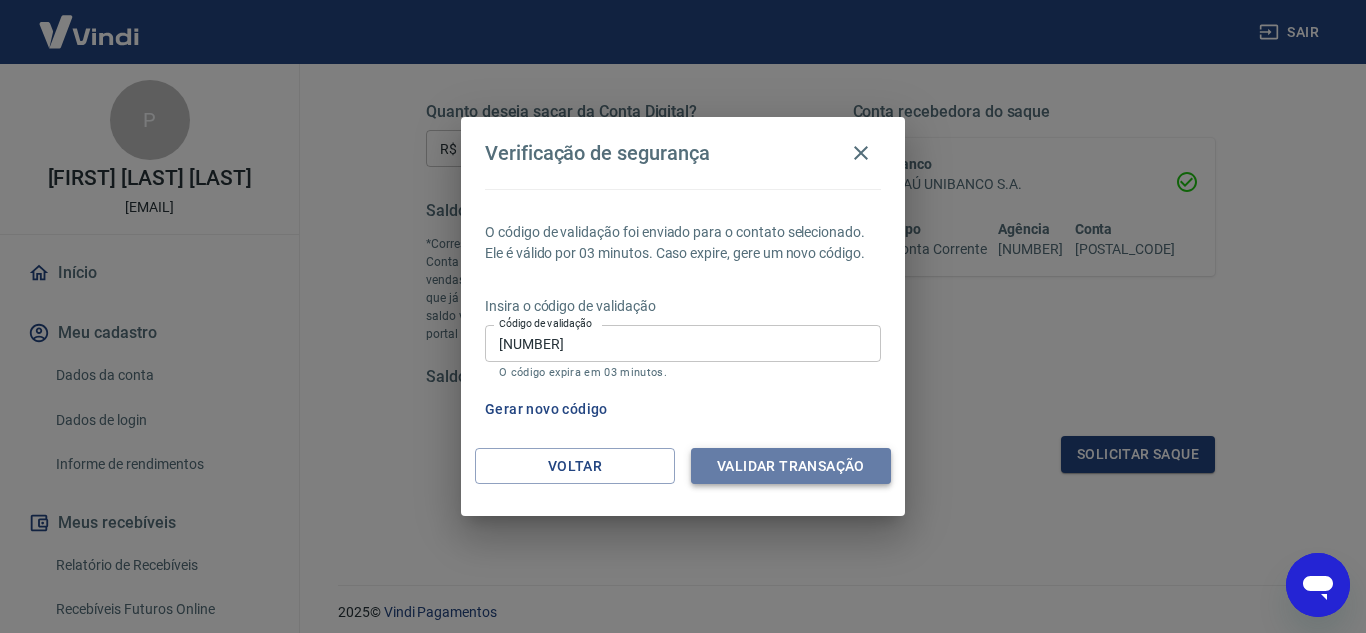 click on "Validar transação" at bounding box center [791, 466] 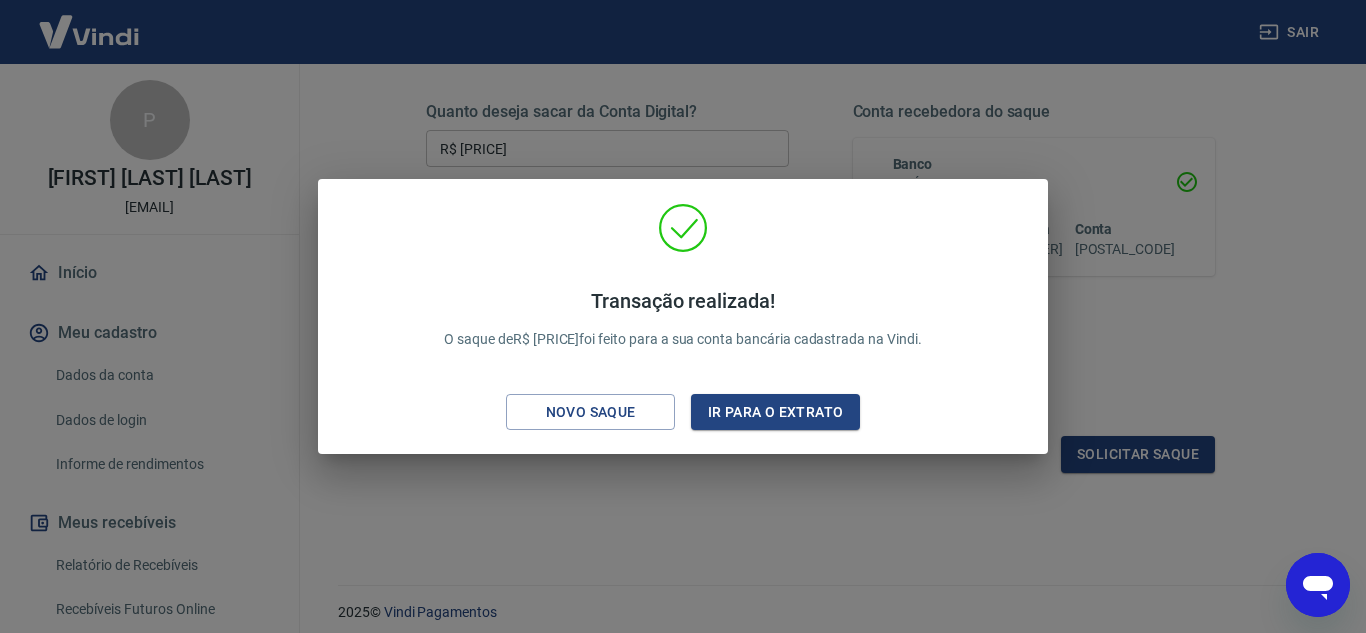 click on "Transação realizada! O saque de  R$ 188,86  foi feito para a sua conta bancária cadastrada na Vindi. Novo saque Ir para o extrato" at bounding box center [683, 316] 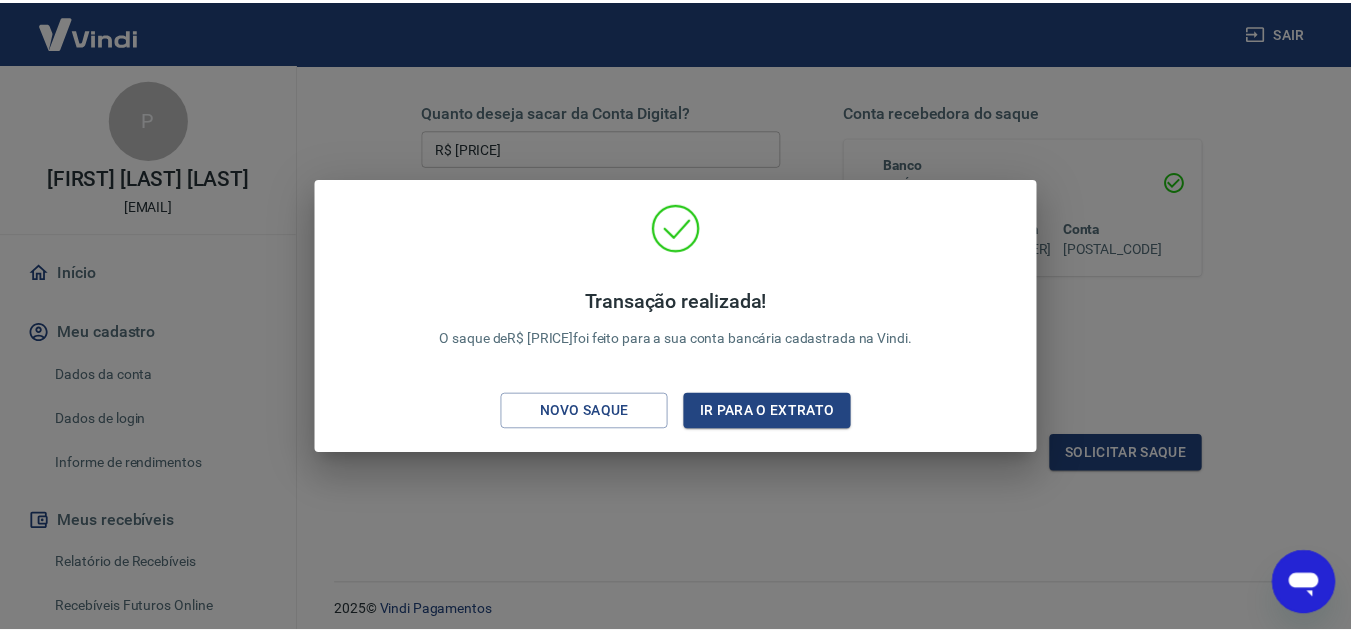 scroll, scrollTop: 342, scrollLeft: 0, axis: vertical 